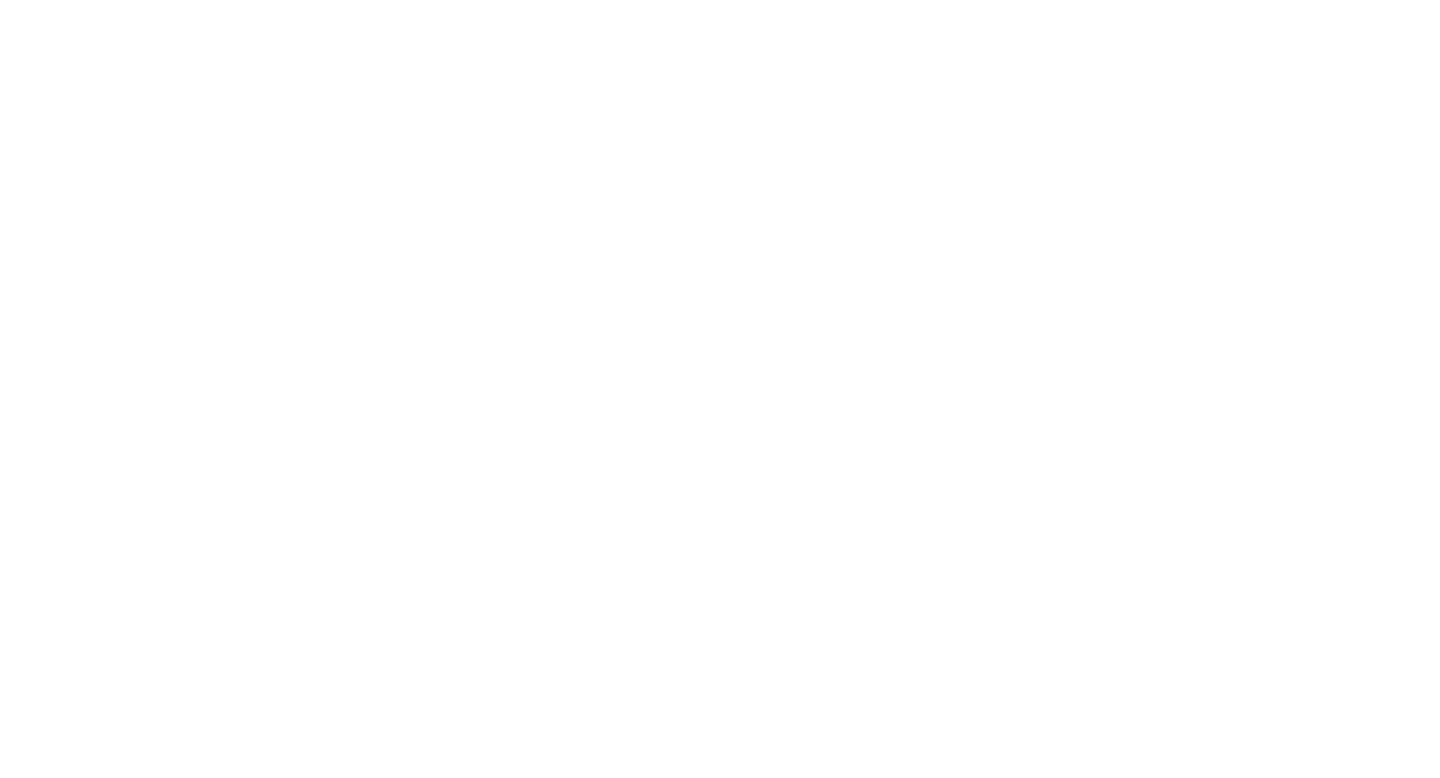 scroll, scrollTop: 0, scrollLeft: 0, axis: both 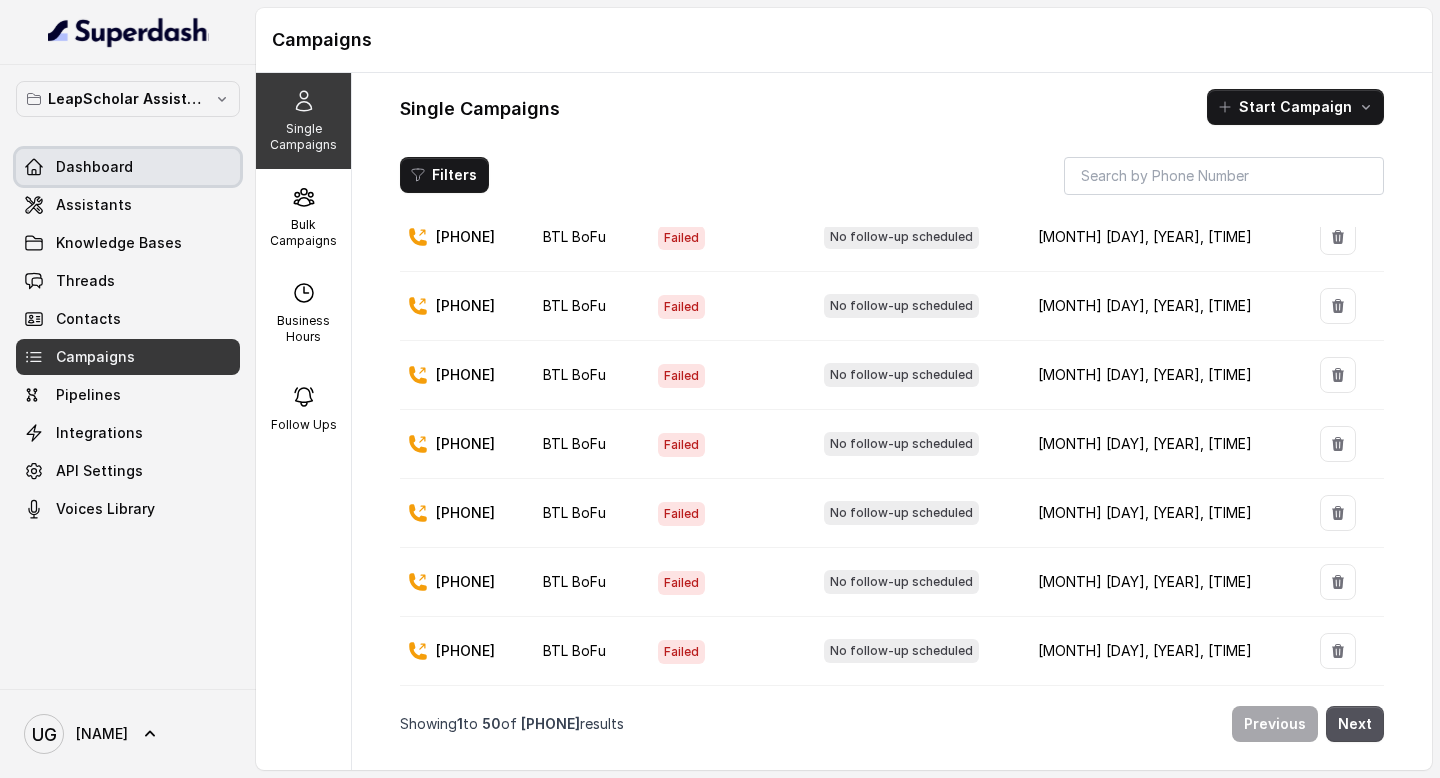 click on "Dashboard" at bounding box center (128, 167) 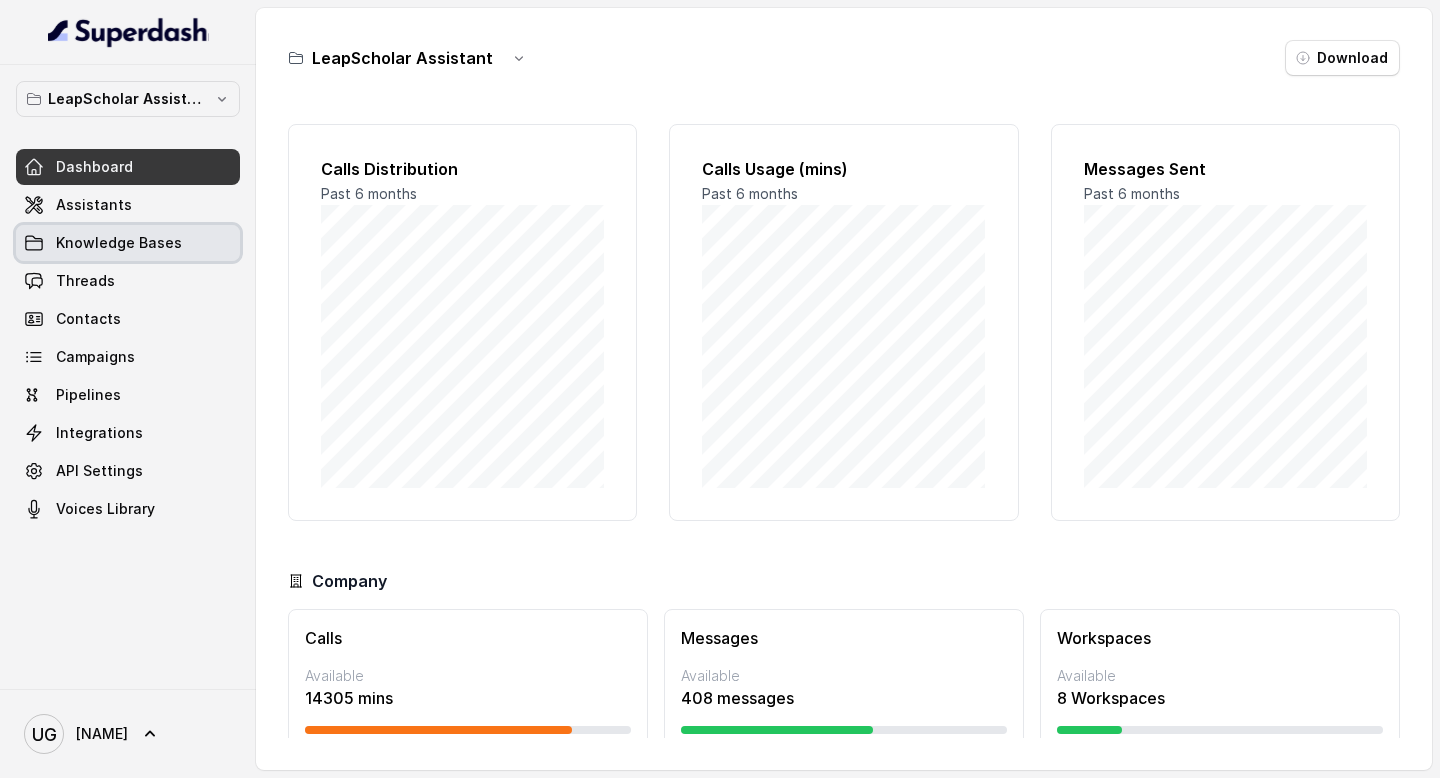 click on "Knowledge Bases" at bounding box center (119, 243) 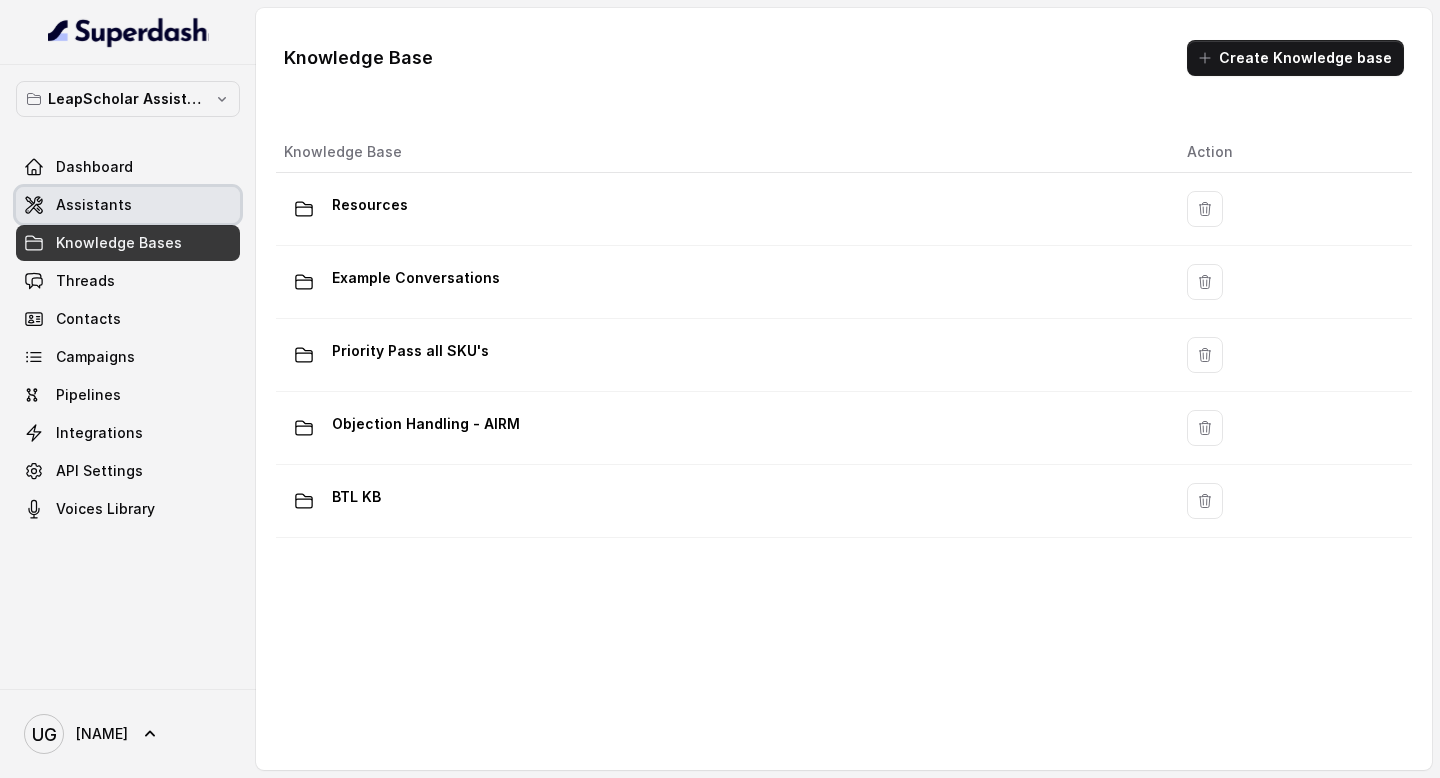 click on "Assistants" at bounding box center (128, 205) 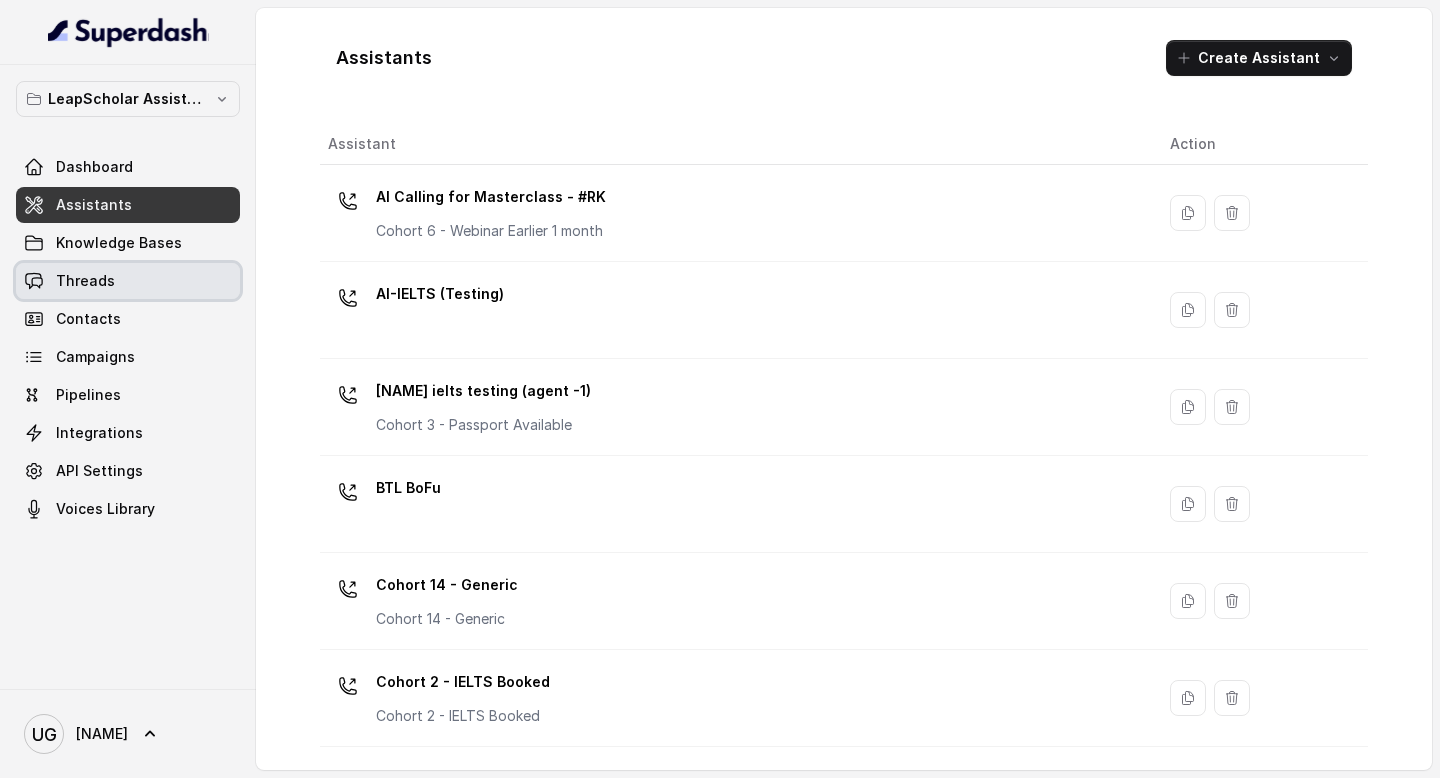 click on "Threads" at bounding box center [128, 281] 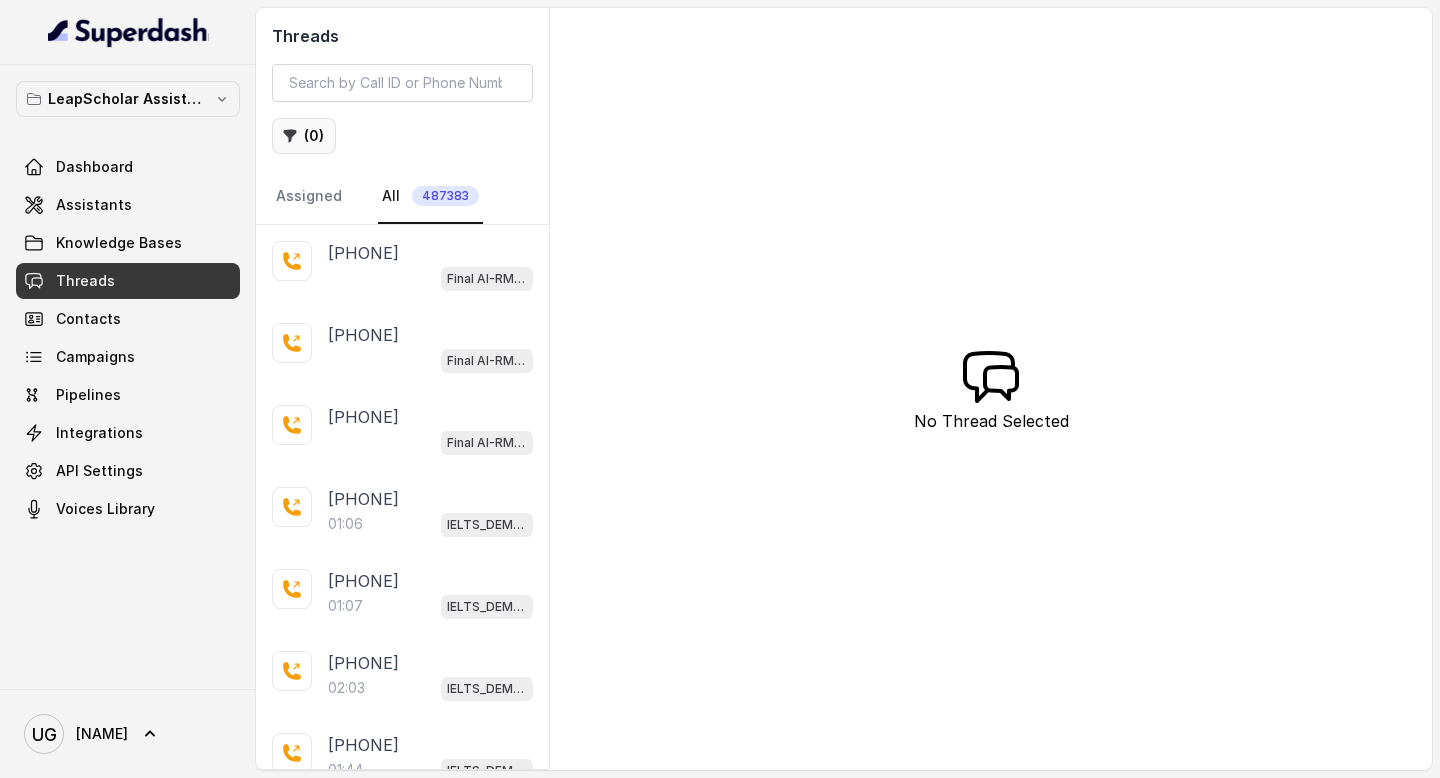 click on "( 0 )" at bounding box center [304, 136] 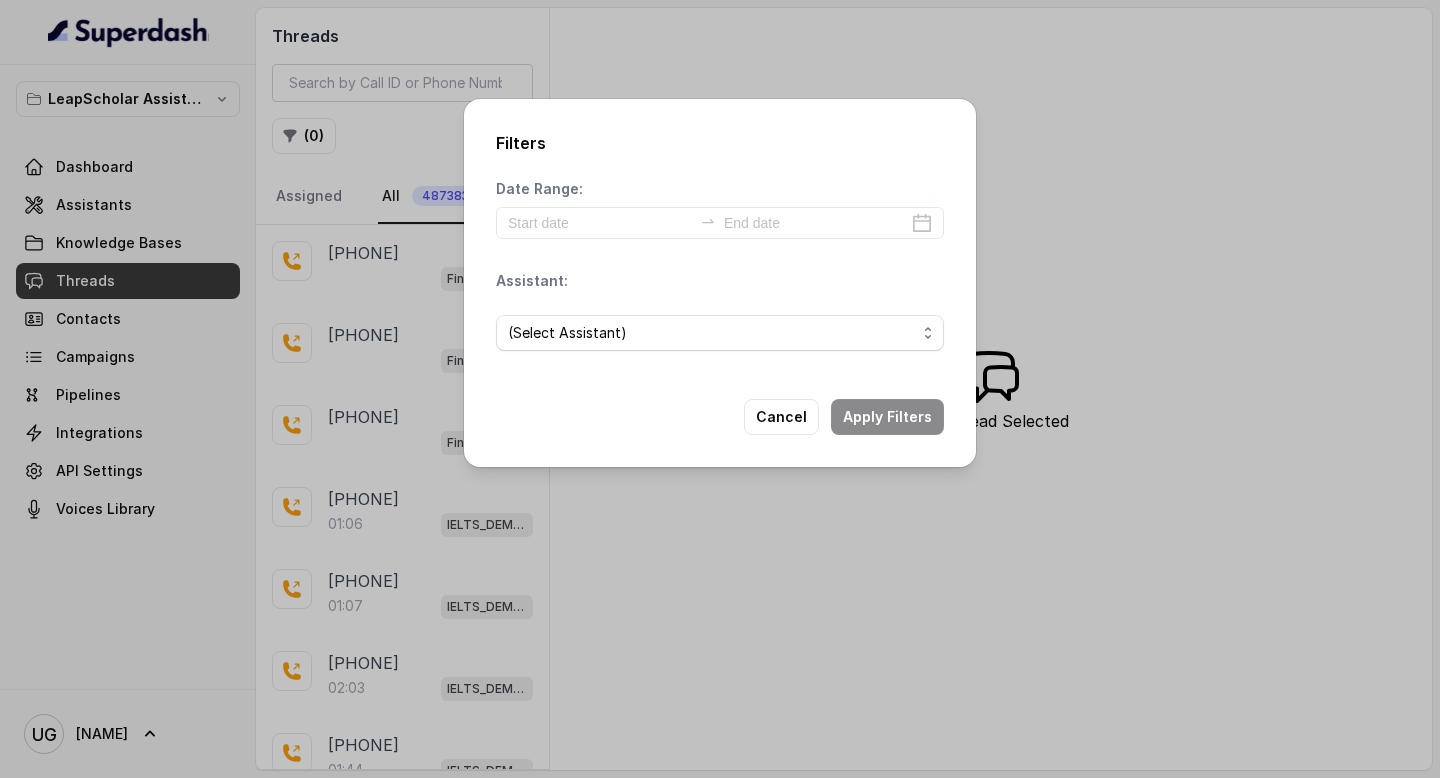 click on "Date Range:" at bounding box center (720, 209) 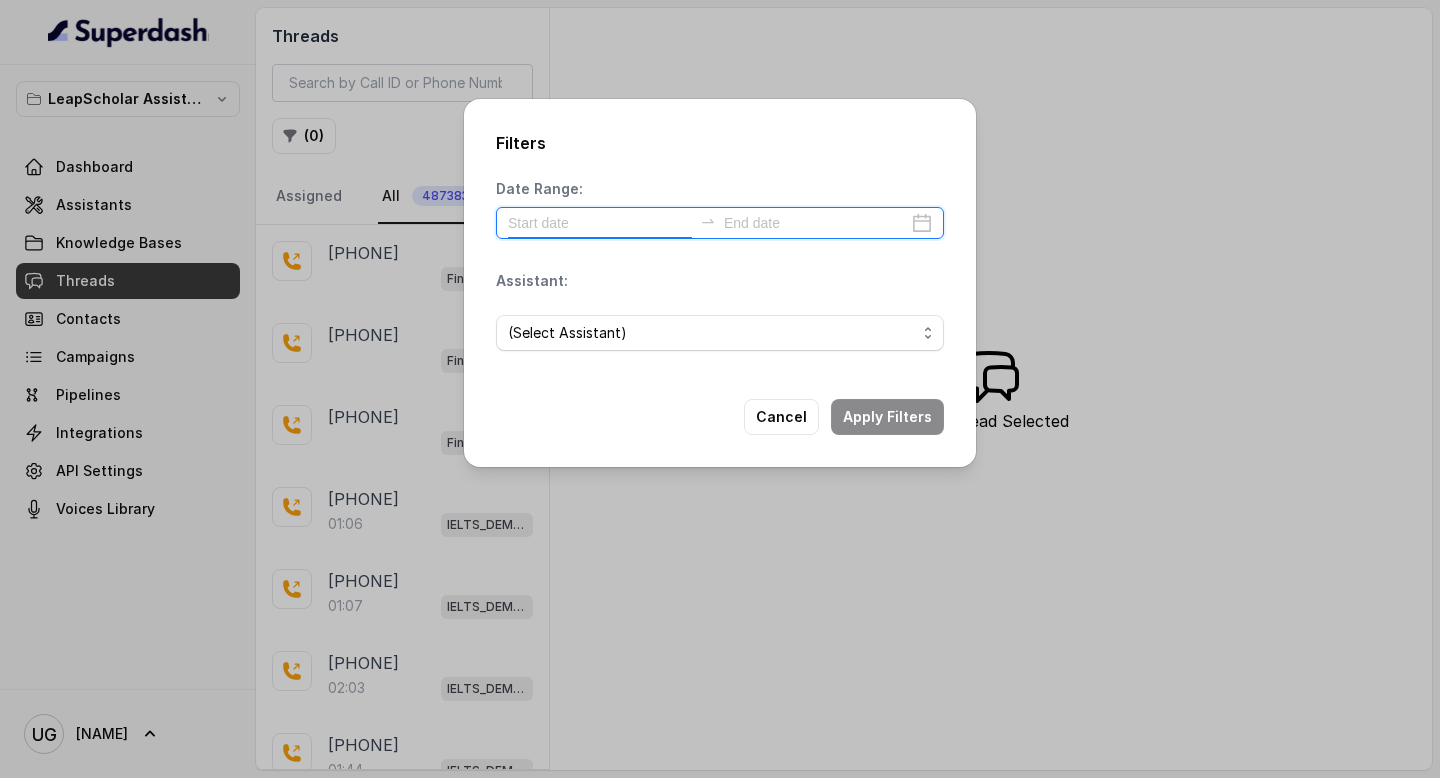 click at bounding box center (600, 223) 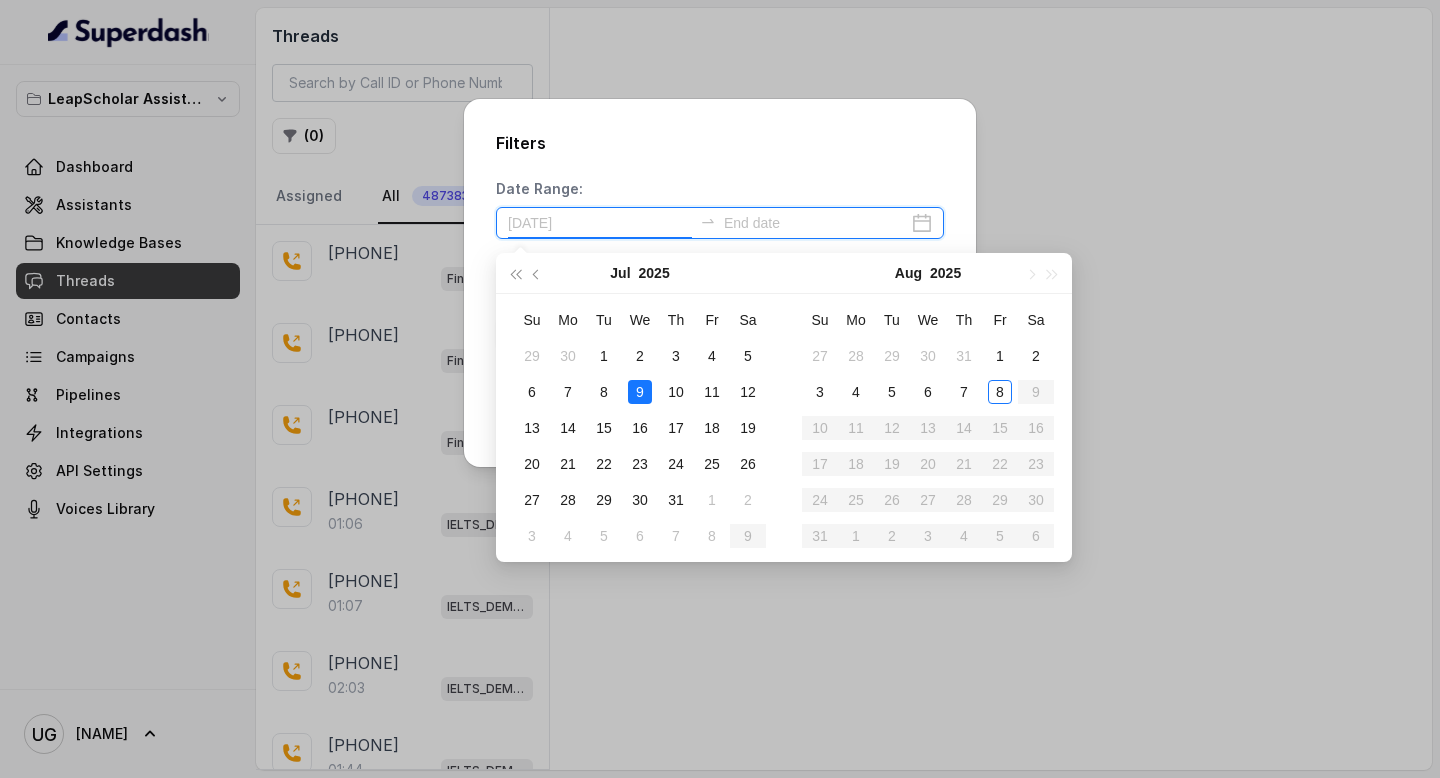 type on "[DATE]" 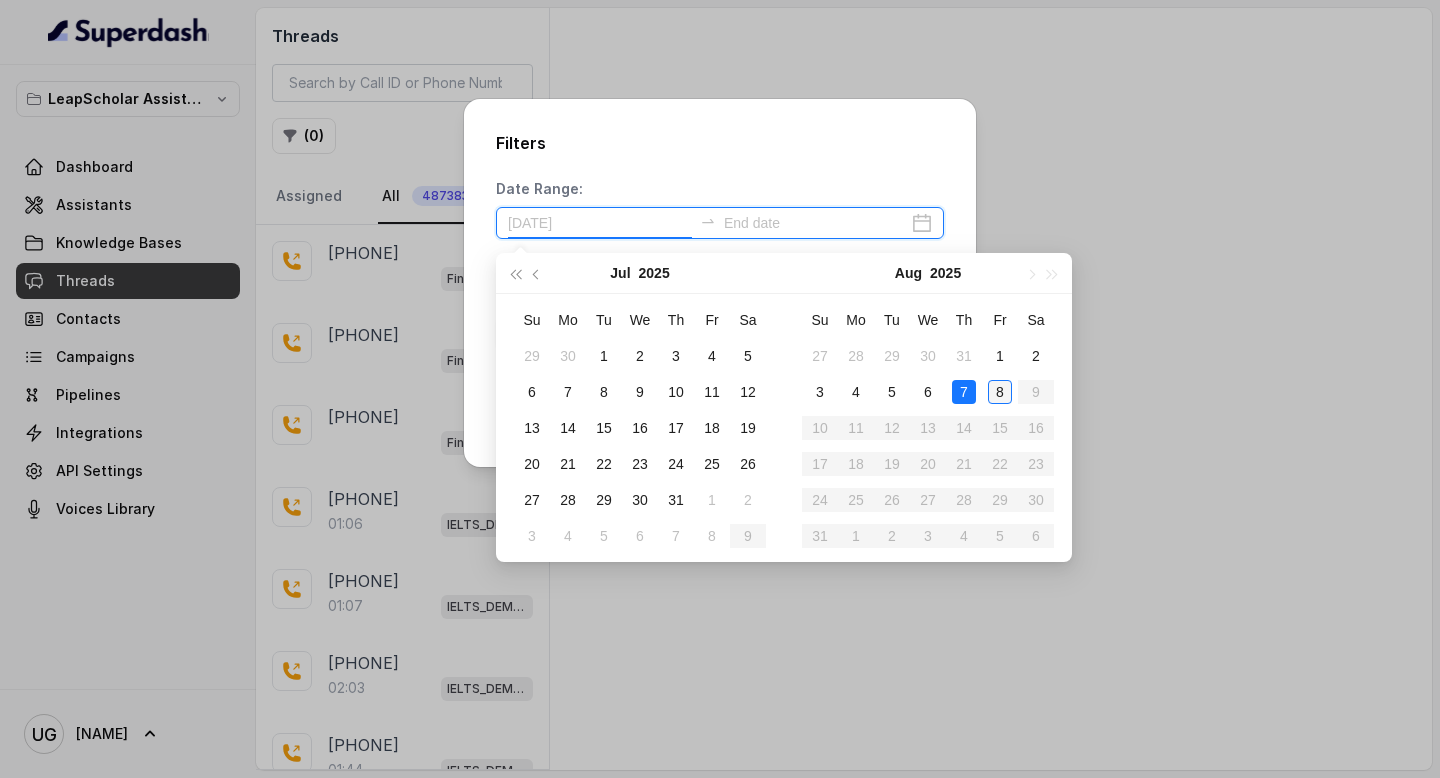 type on "[DATE]" 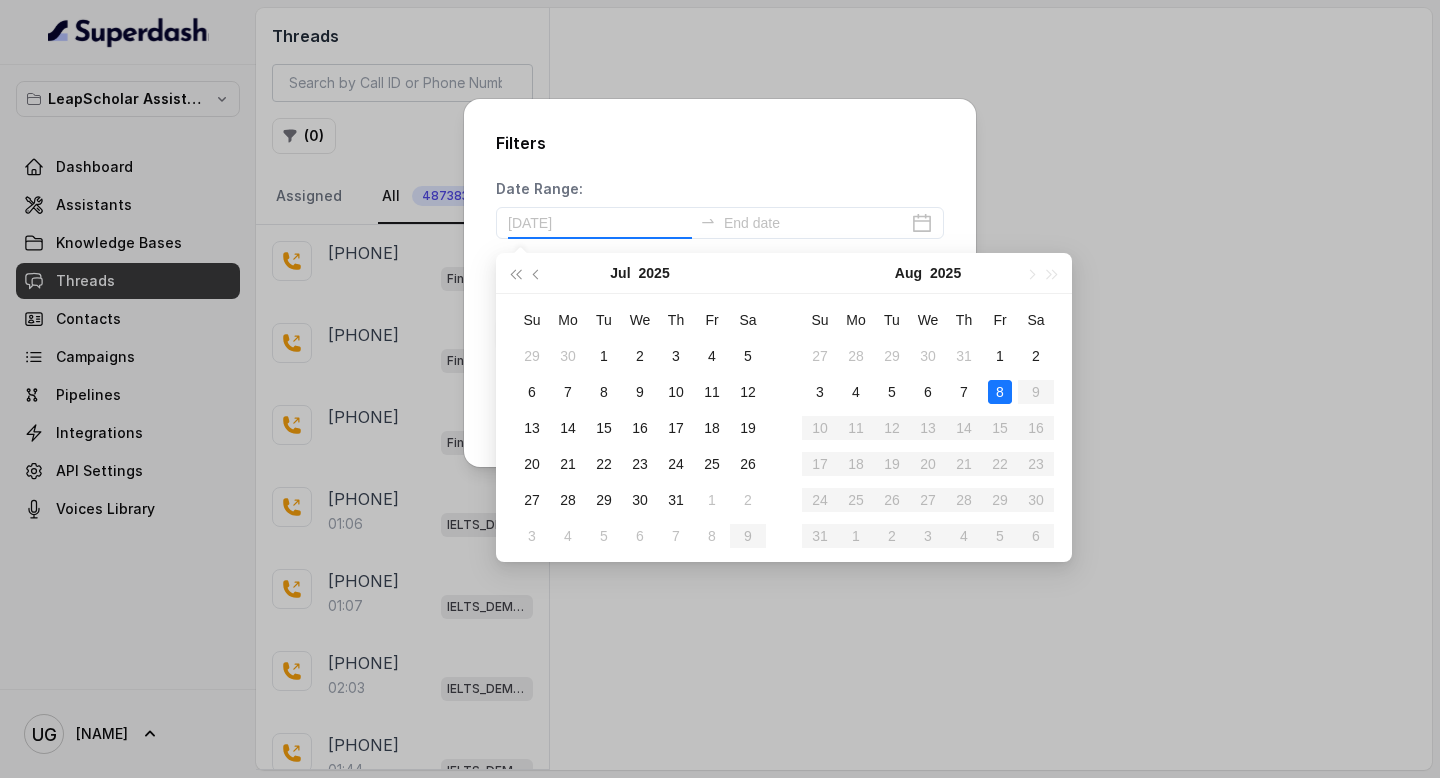 click on "8" at bounding box center [1000, 392] 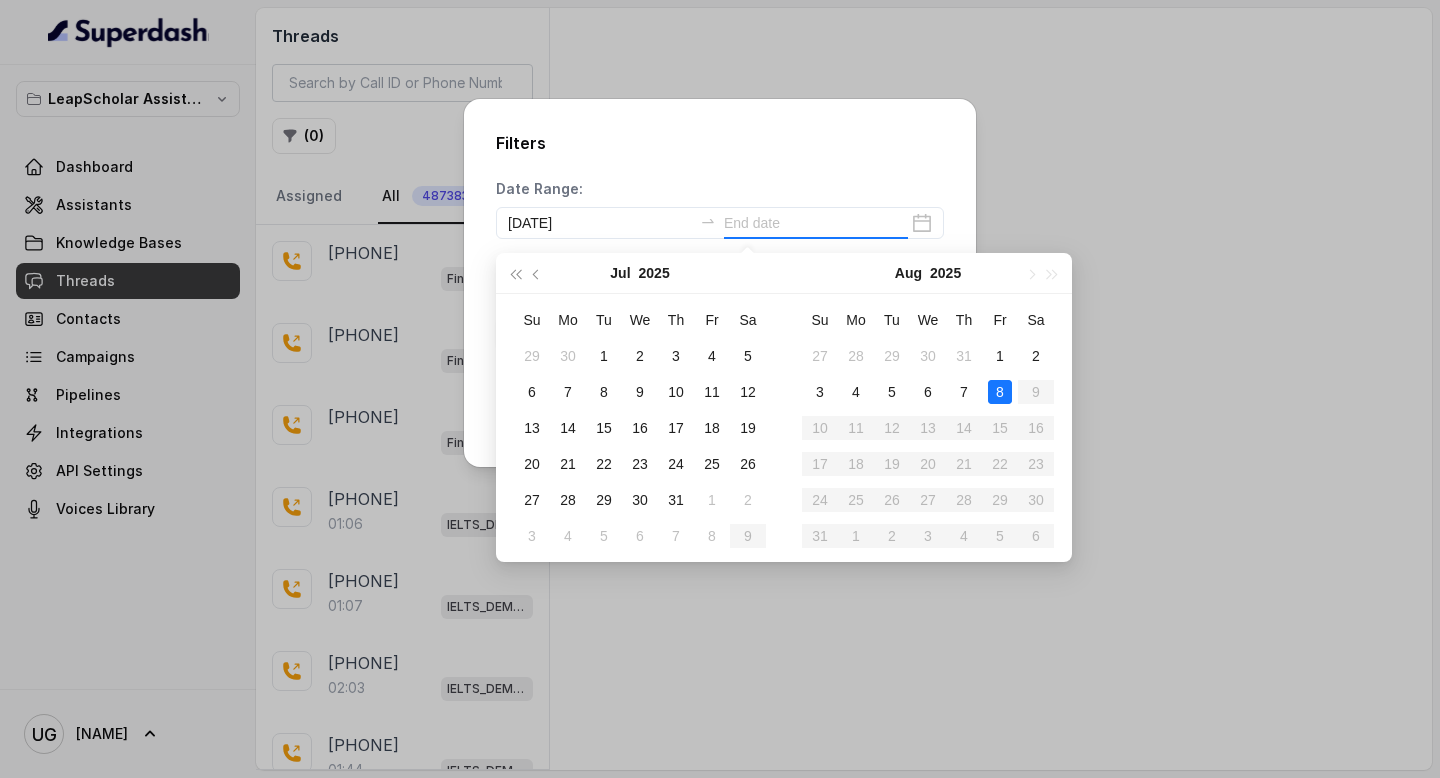 click on "8" at bounding box center (1000, 392) 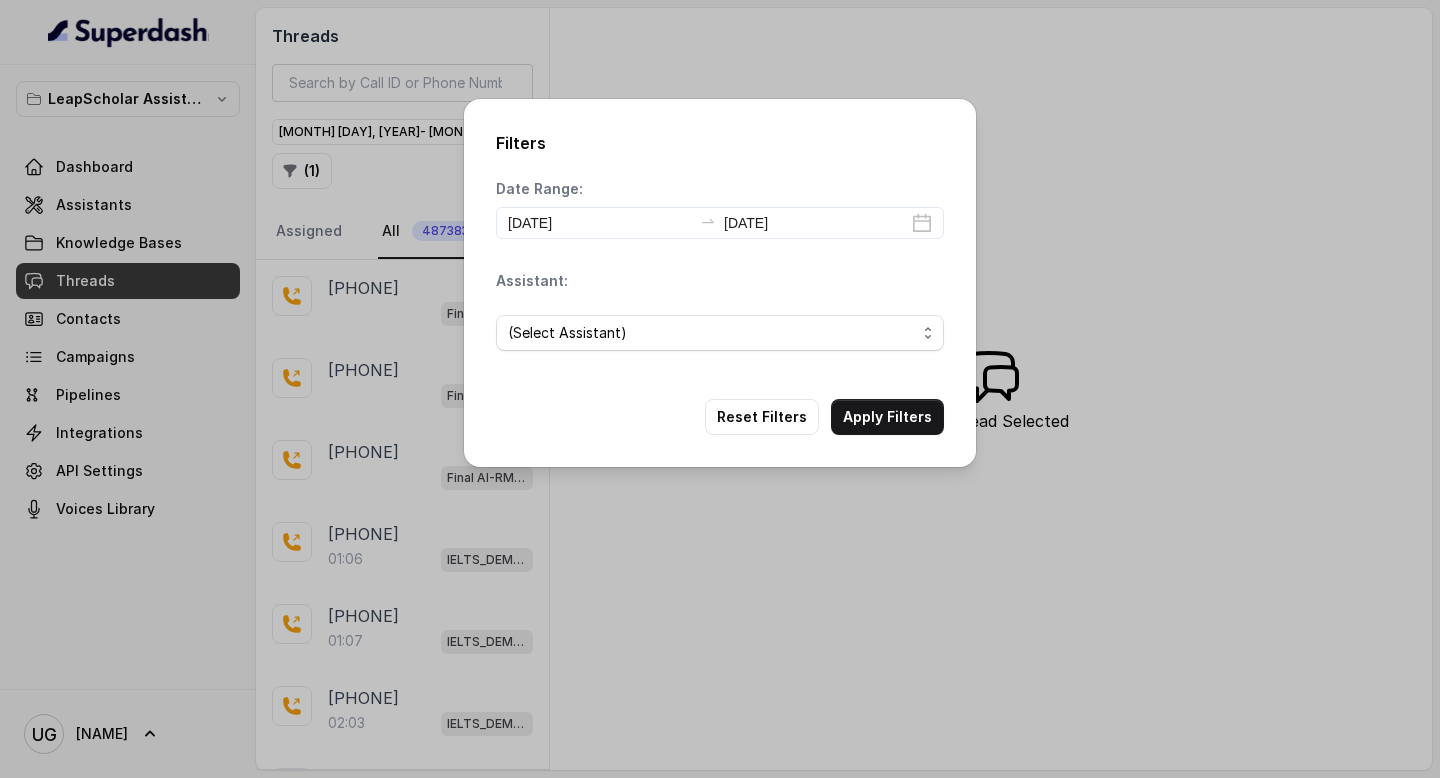 click on "(Select Assistant)" at bounding box center (720, 333) 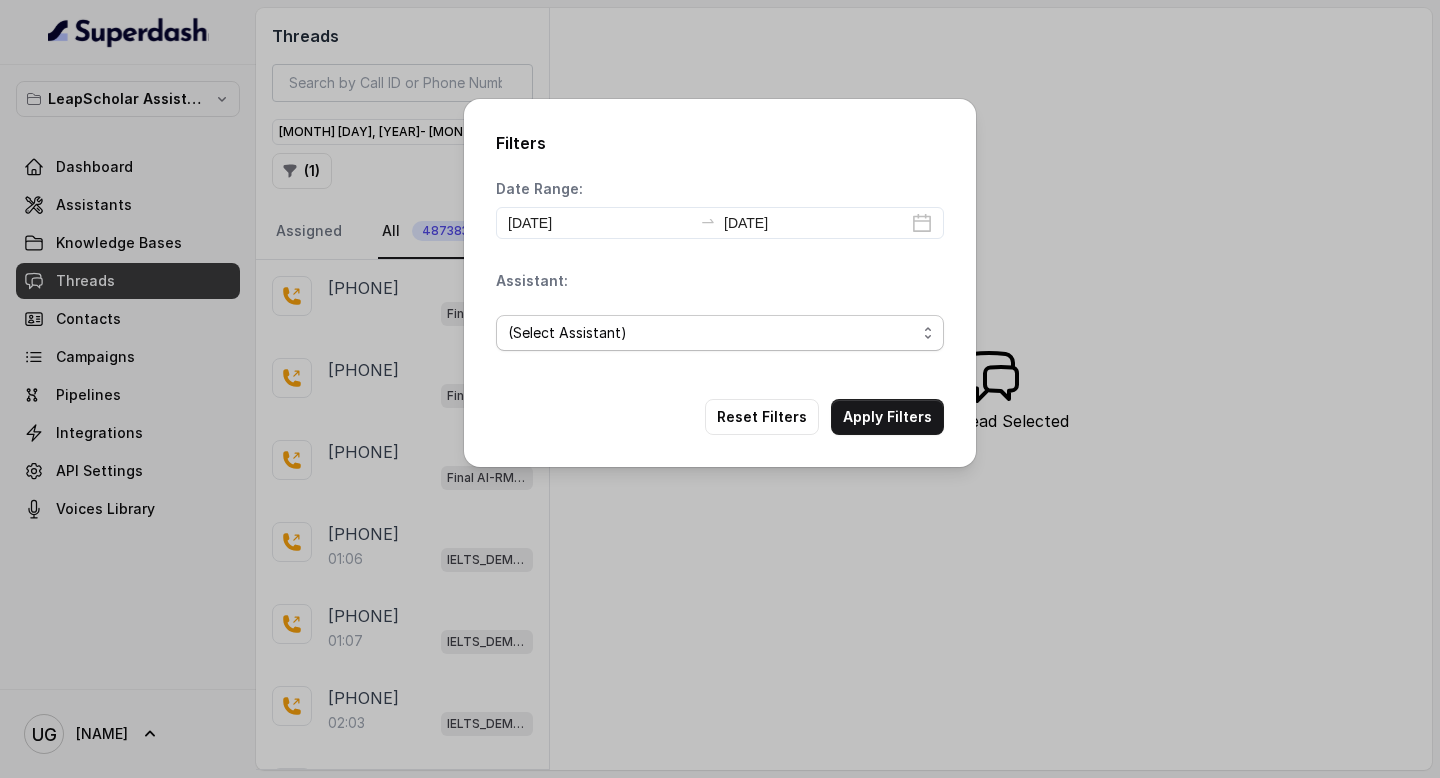 click on "(Select Assistant)" at bounding box center [712, 333] 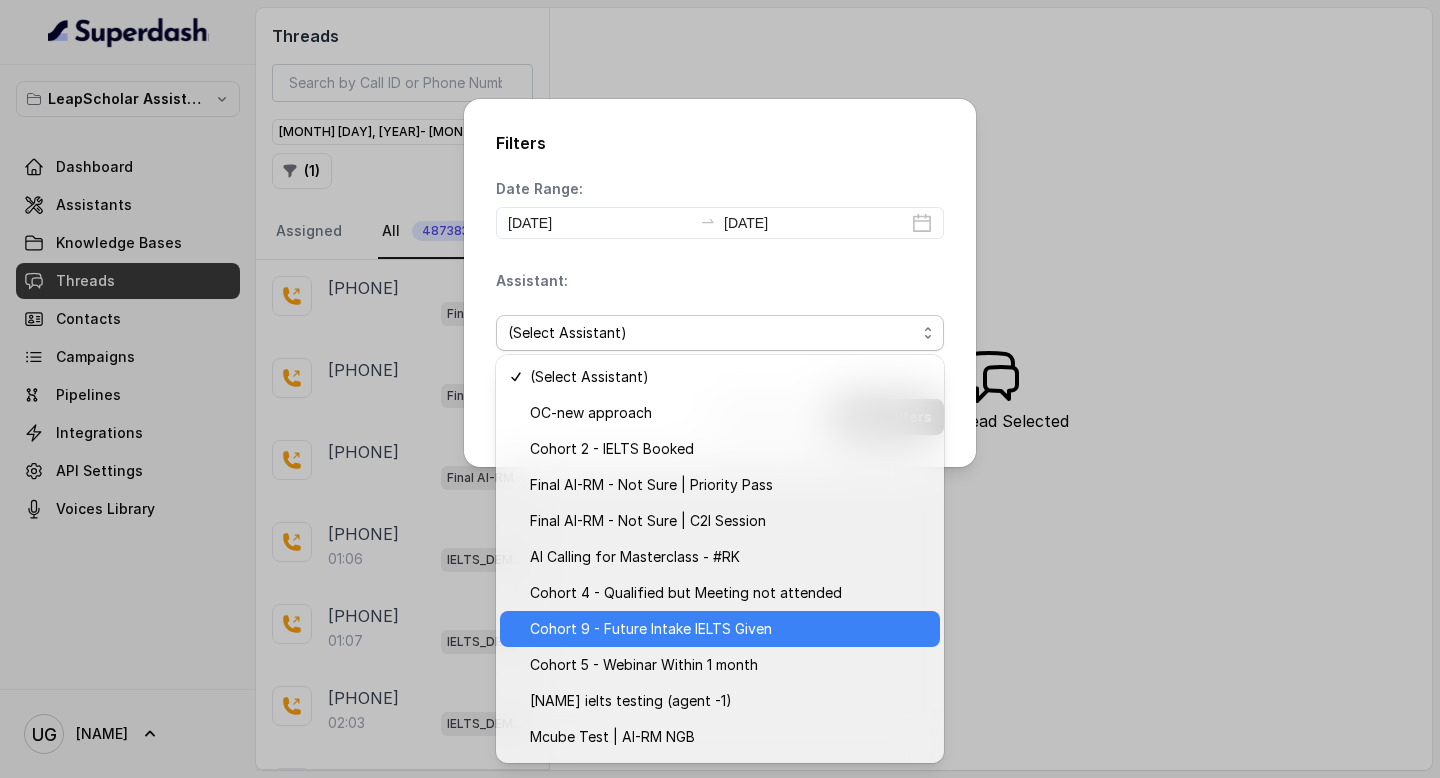 scroll, scrollTop: 356, scrollLeft: 0, axis: vertical 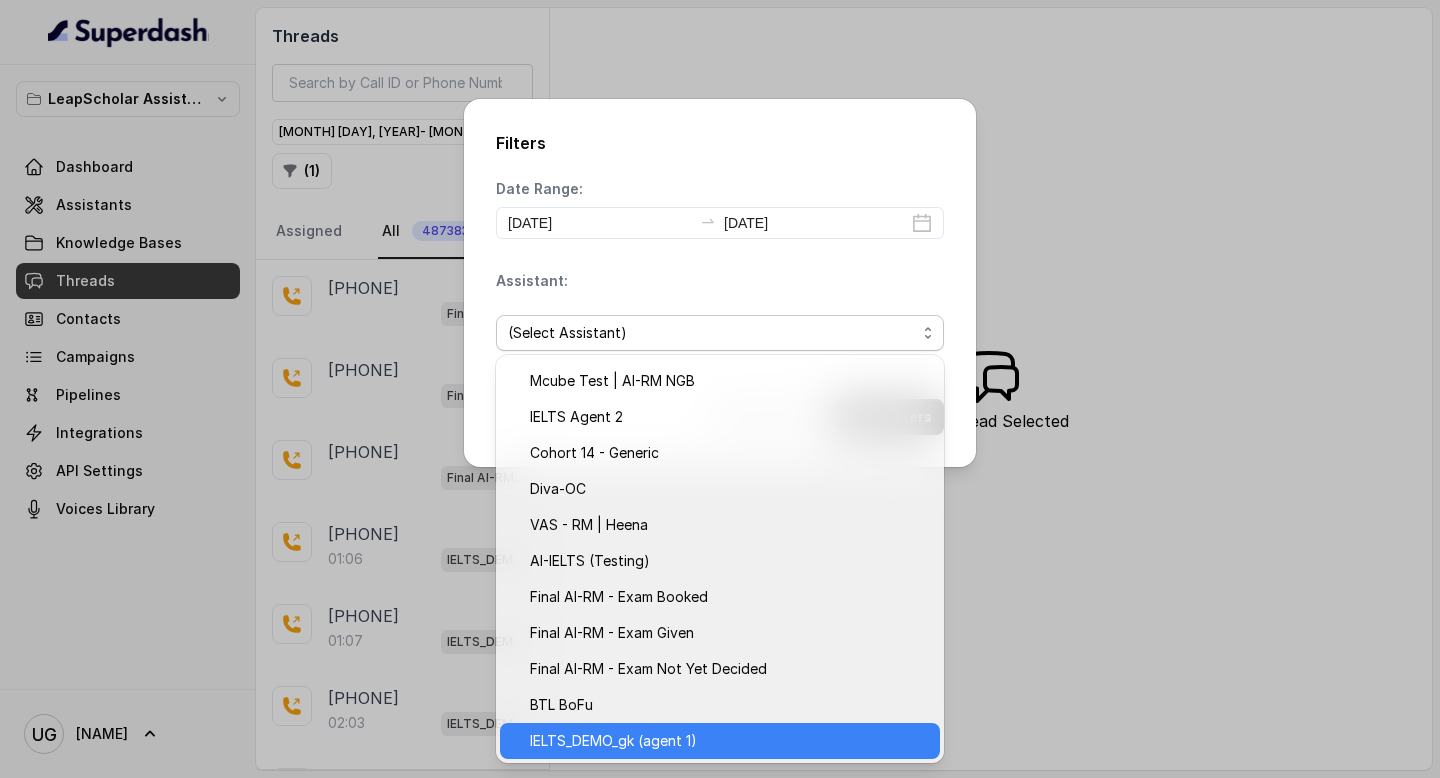 click on "IELTS_DEMO_gk (agent 1)" at bounding box center (613, 741) 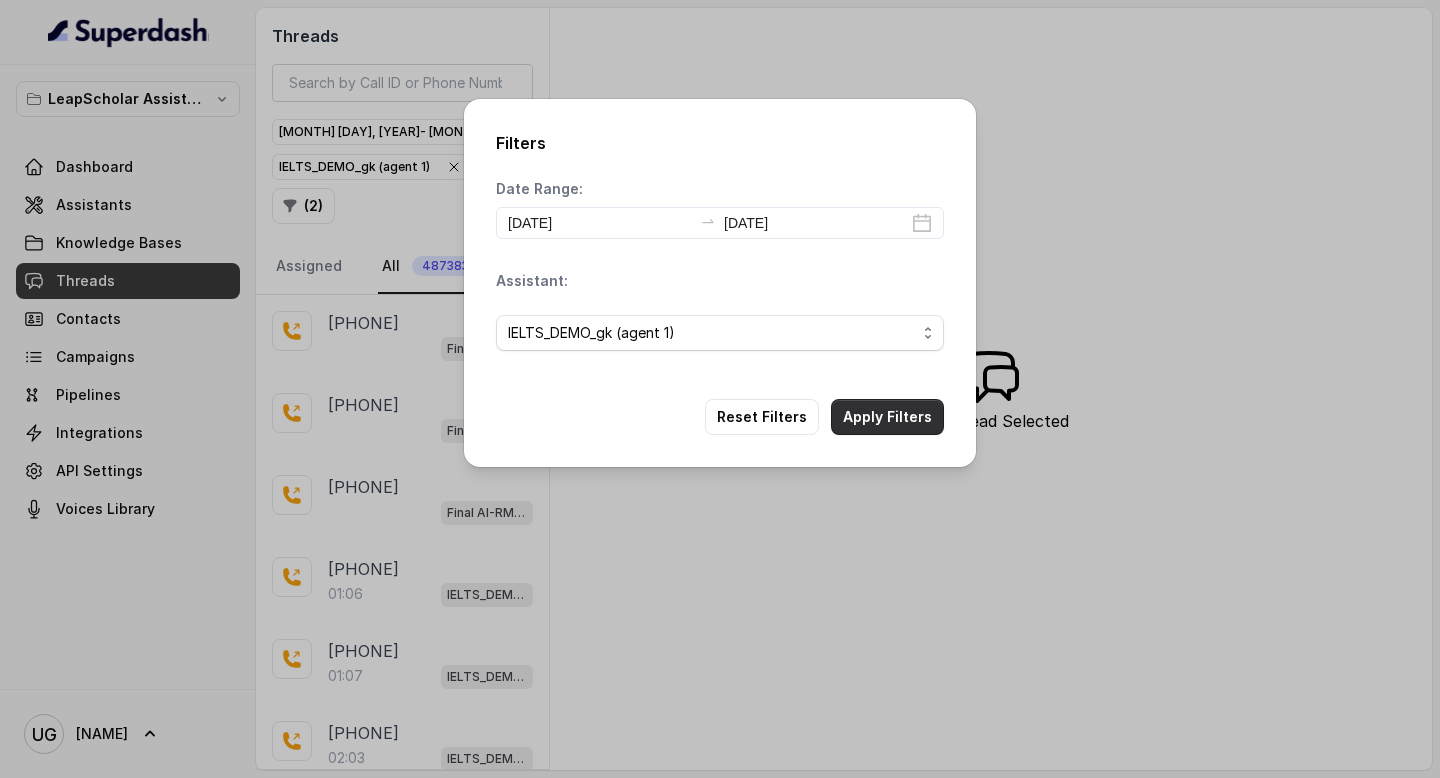 click on "Apply Filters" at bounding box center [887, 417] 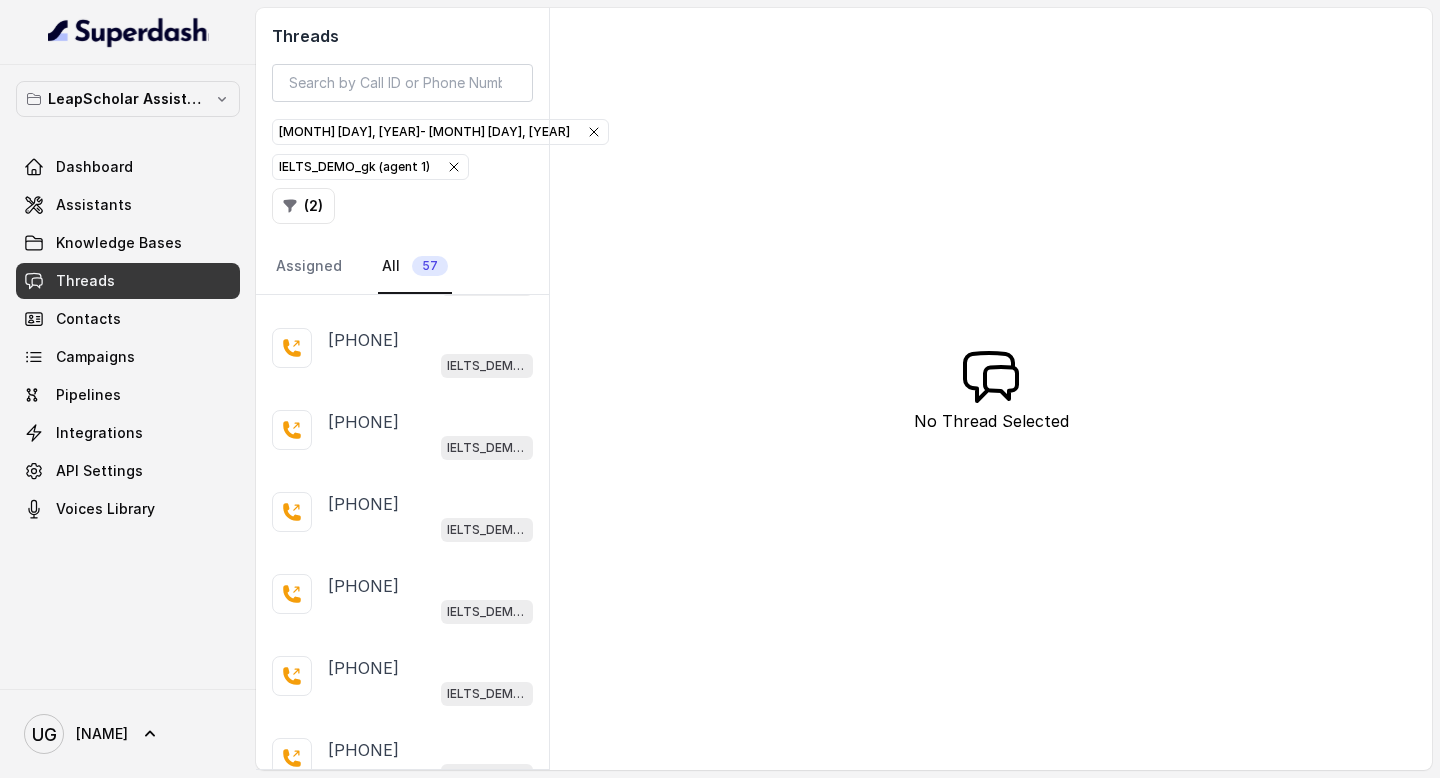 scroll, scrollTop: 2562, scrollLeft: 0, axis: vertical 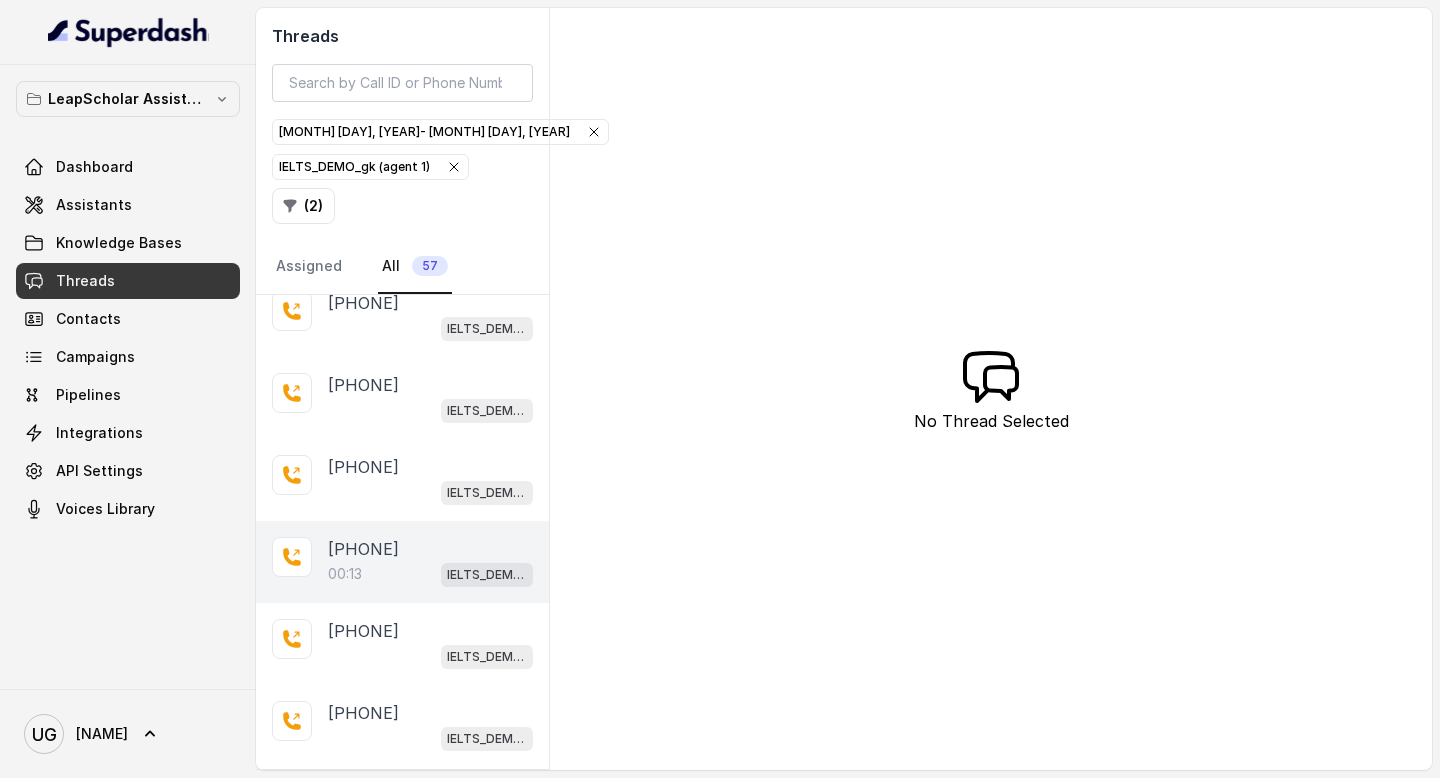 click on "00:13 IELTS_DEMO_gk (agent 1)" at bounding box center [430, 574] 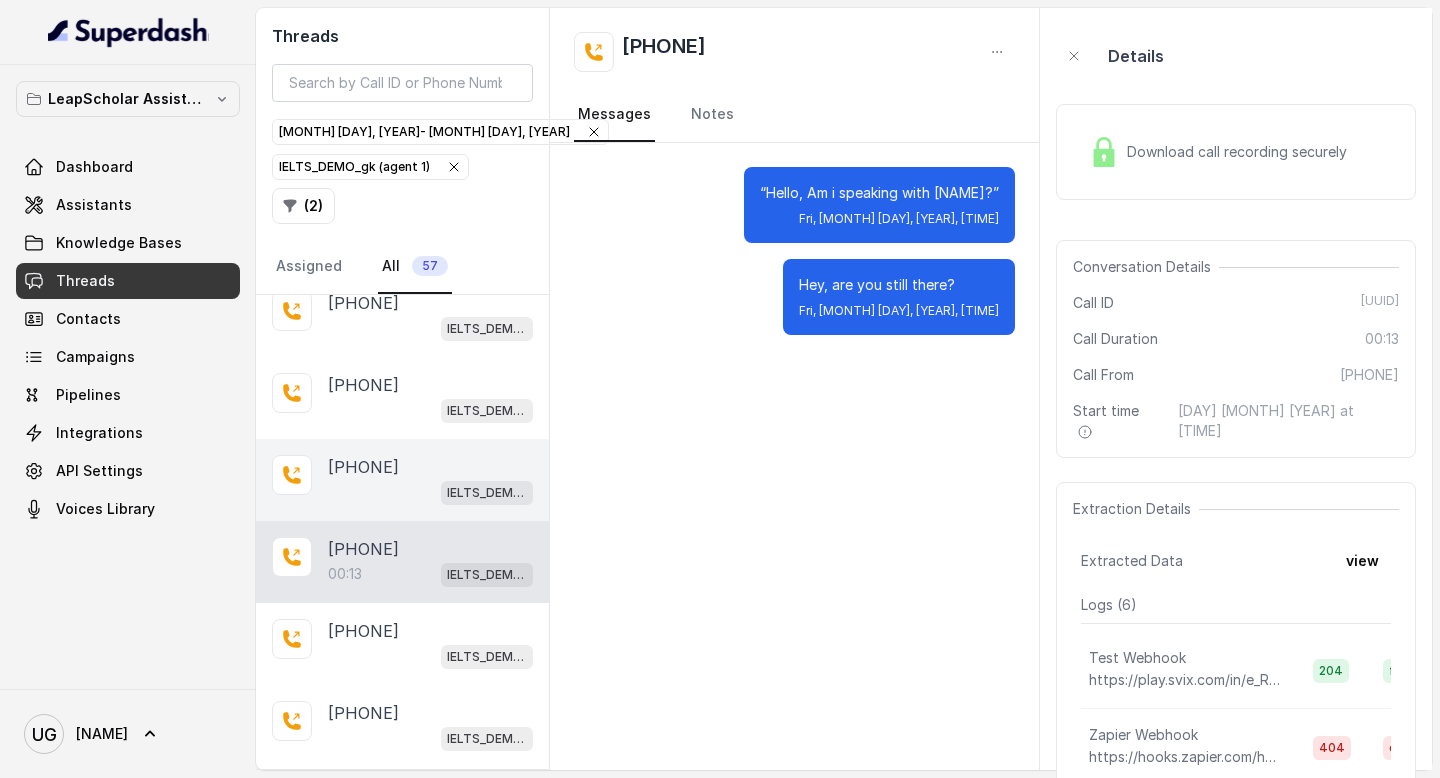click on "IELTS_DEMO_gk (agent 1)" at bounding box center (430, 492) 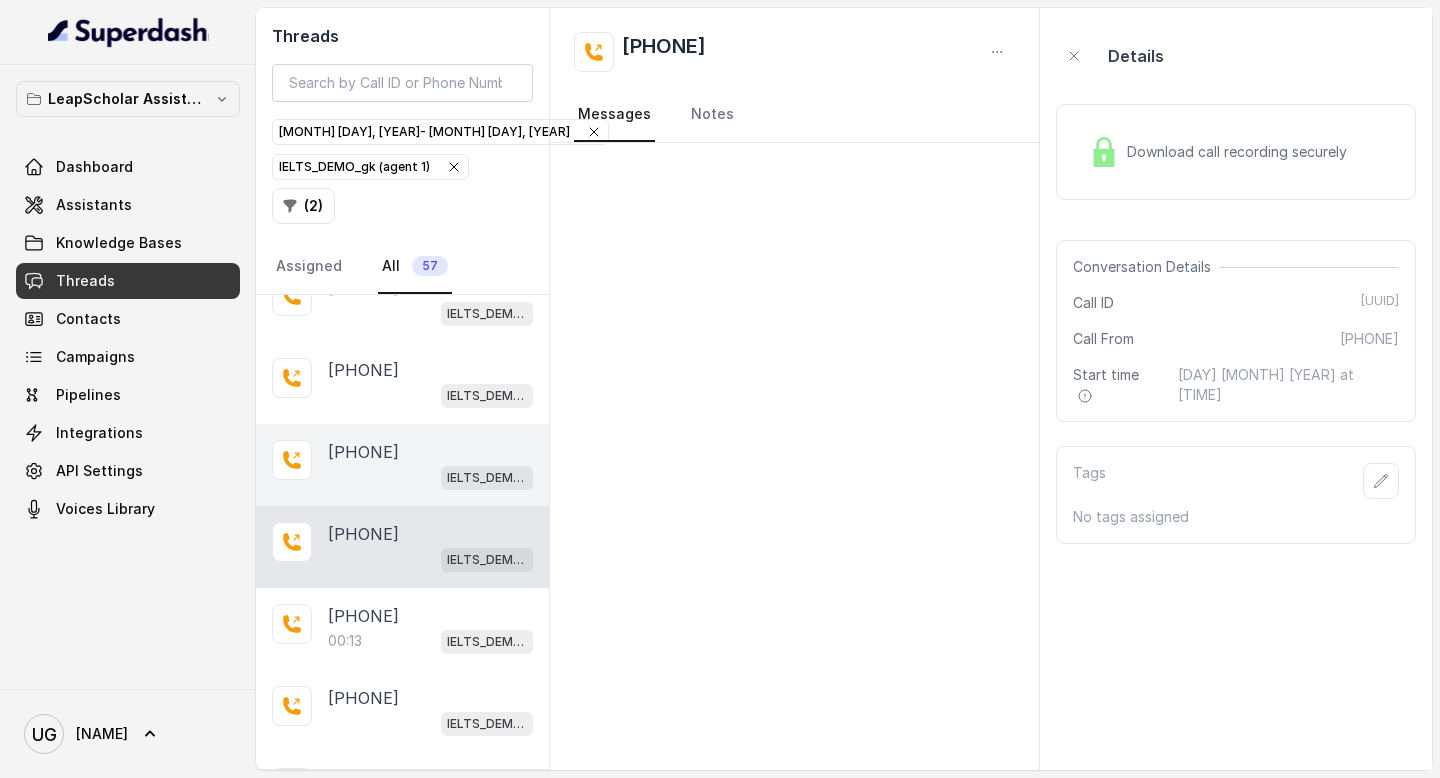 scroll, scrollTop: 2483, scrollLeft: 0, axis: vertical 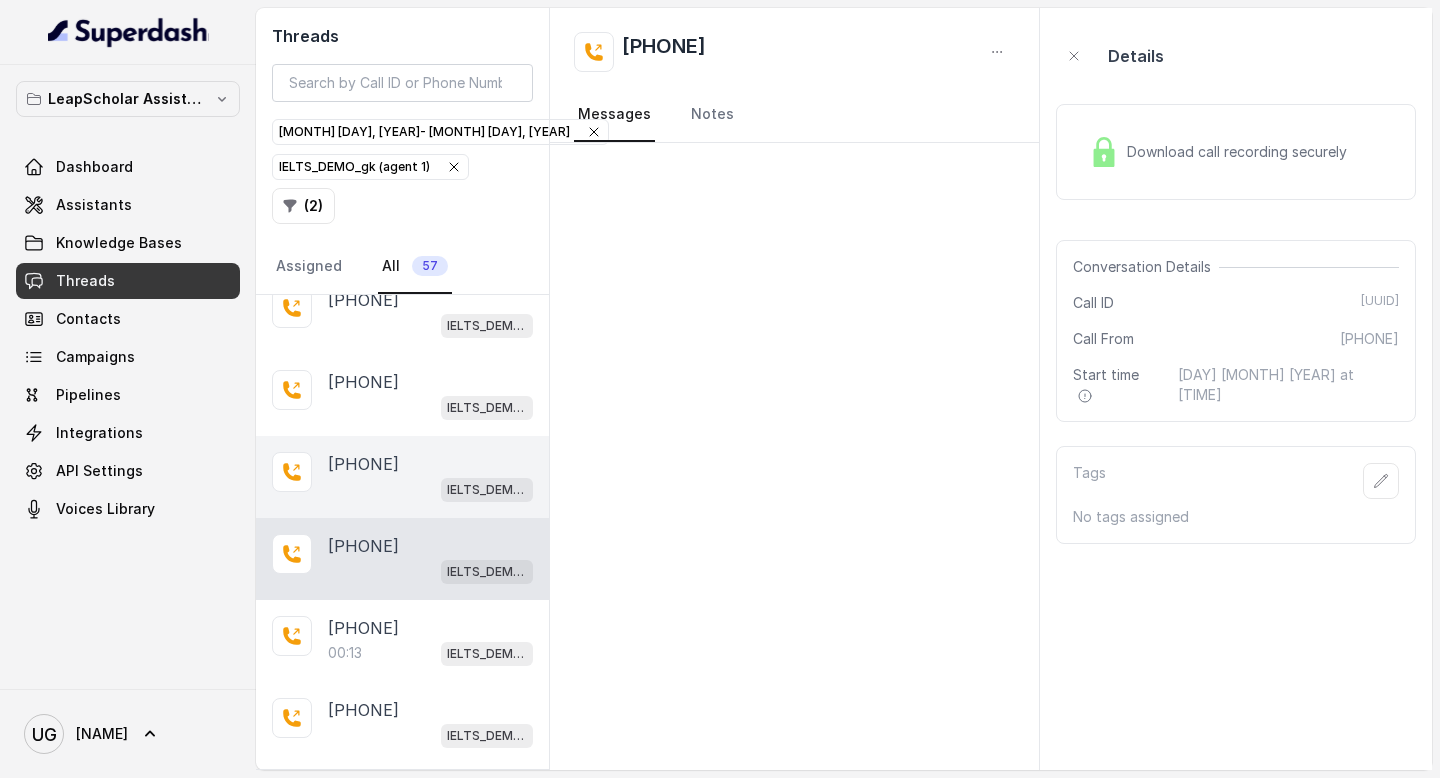 click on "[PHONE]" at bounding box center (363, 464) 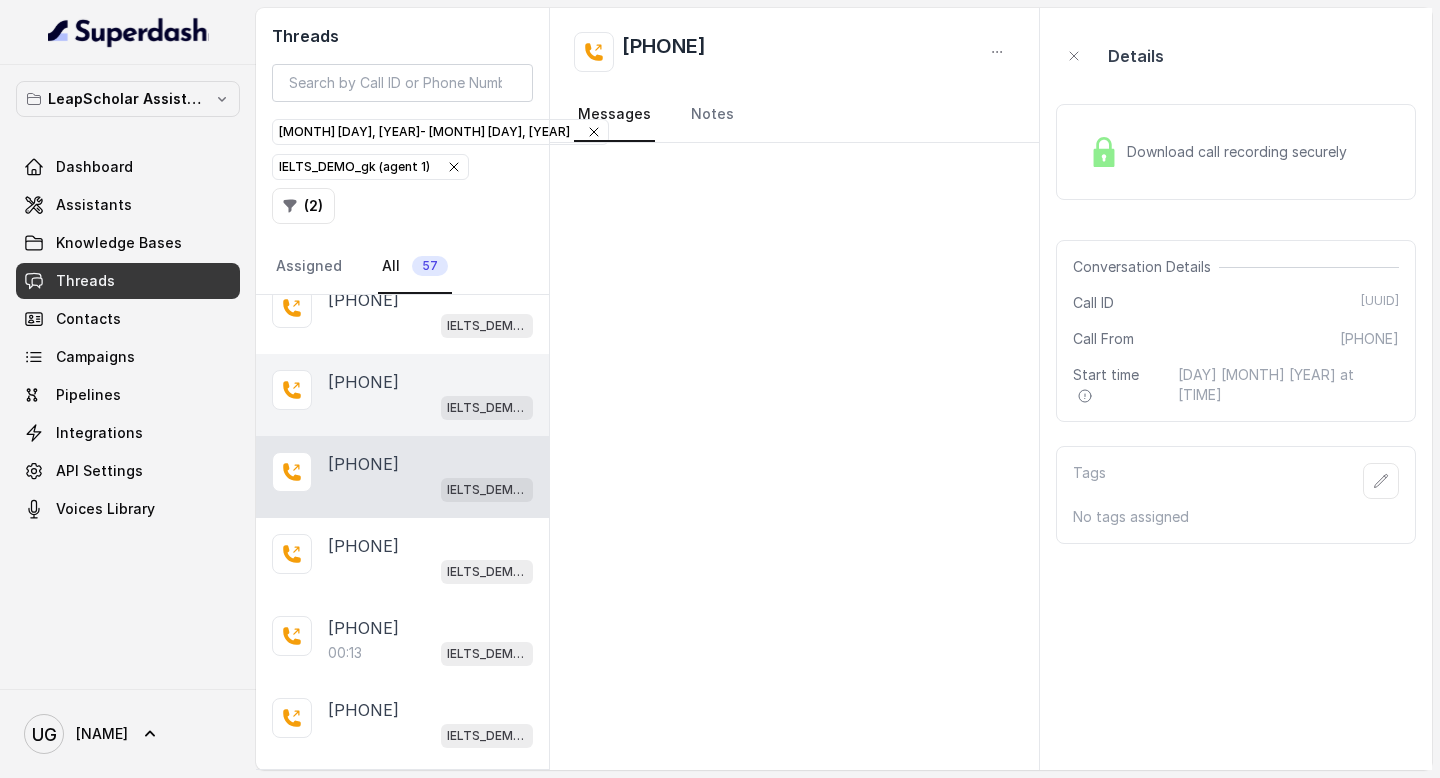 click on "IELTS_DEMO_gk (agent 1)" at bounding box center (430, 407) 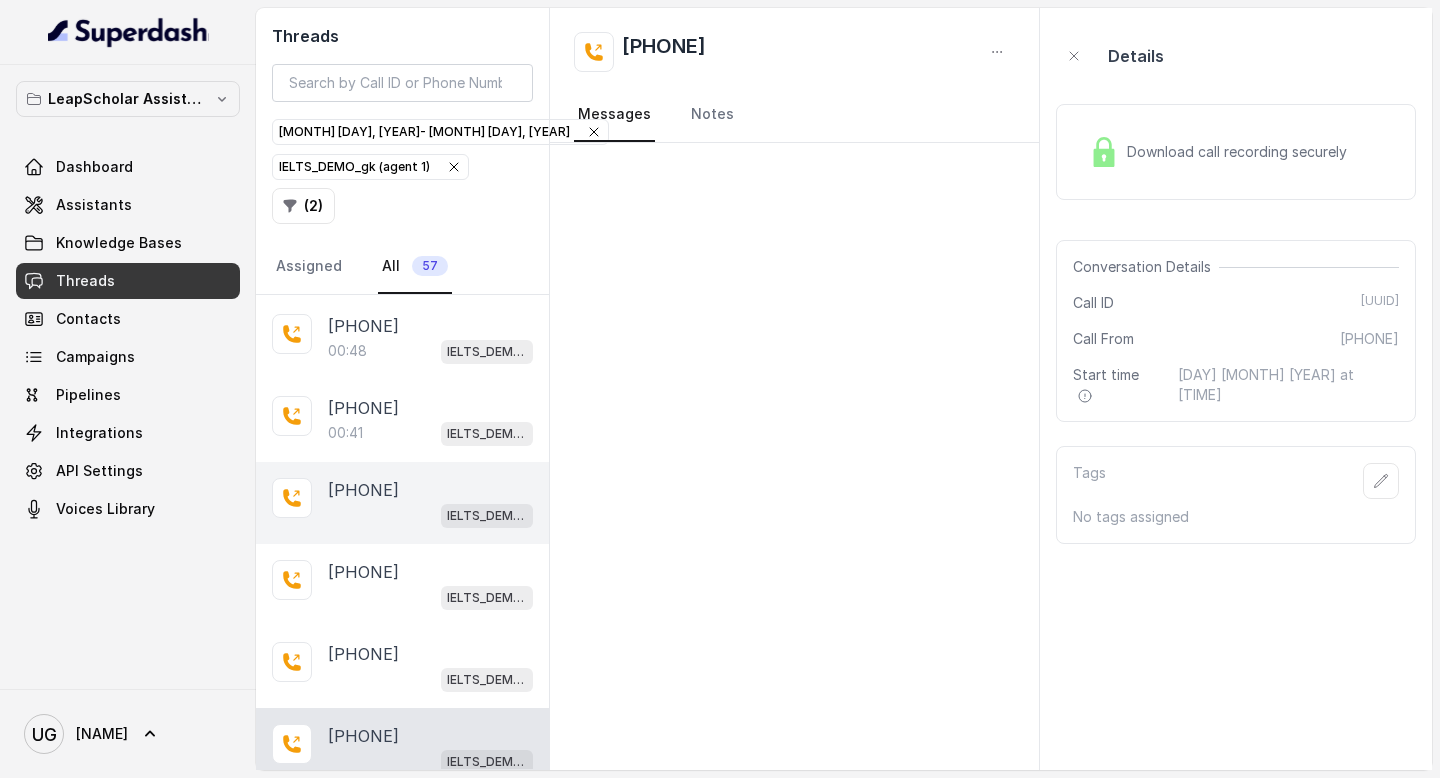 scroll, scrollTop: 2093, scrollLeft: 0, axis: vertical 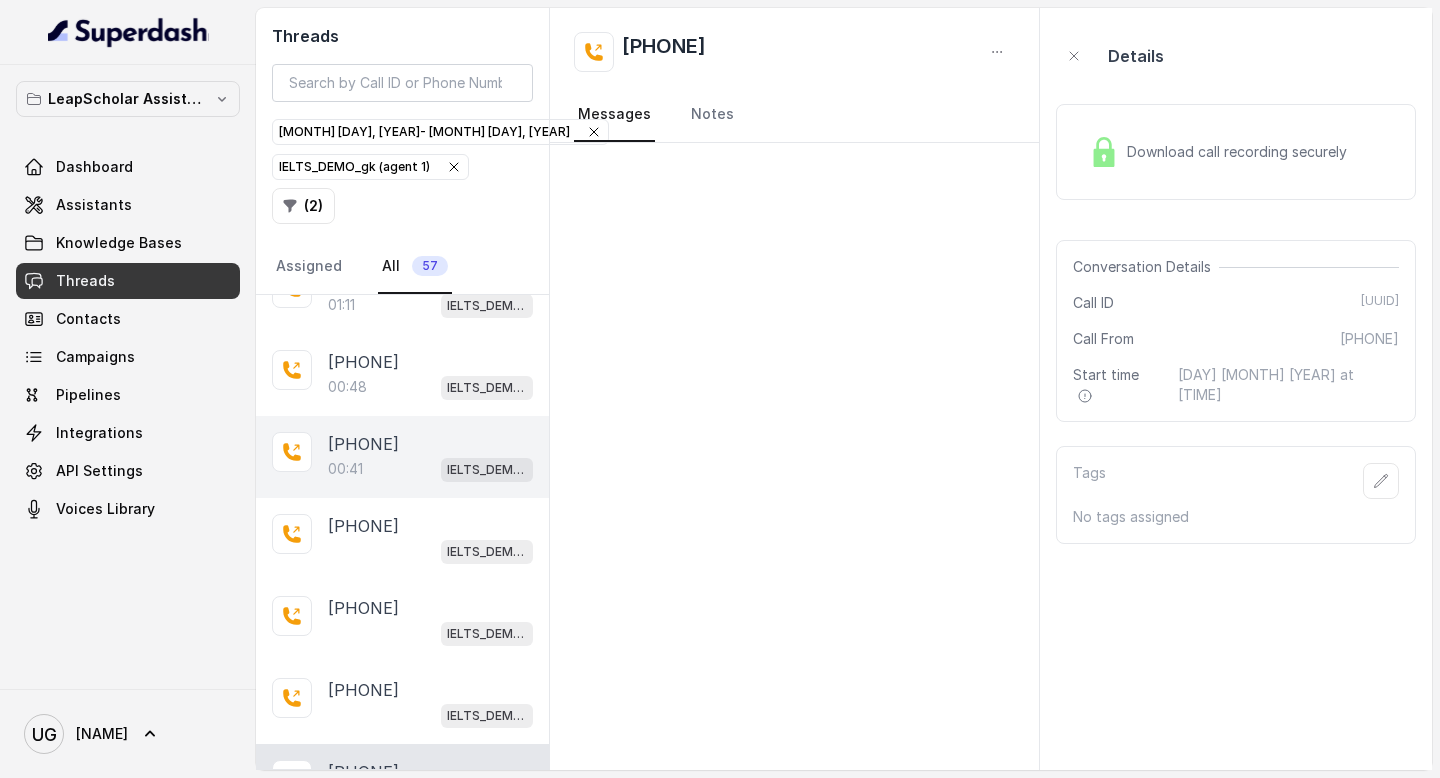 click on "[PHONE]" at bounding box center (363, 444) 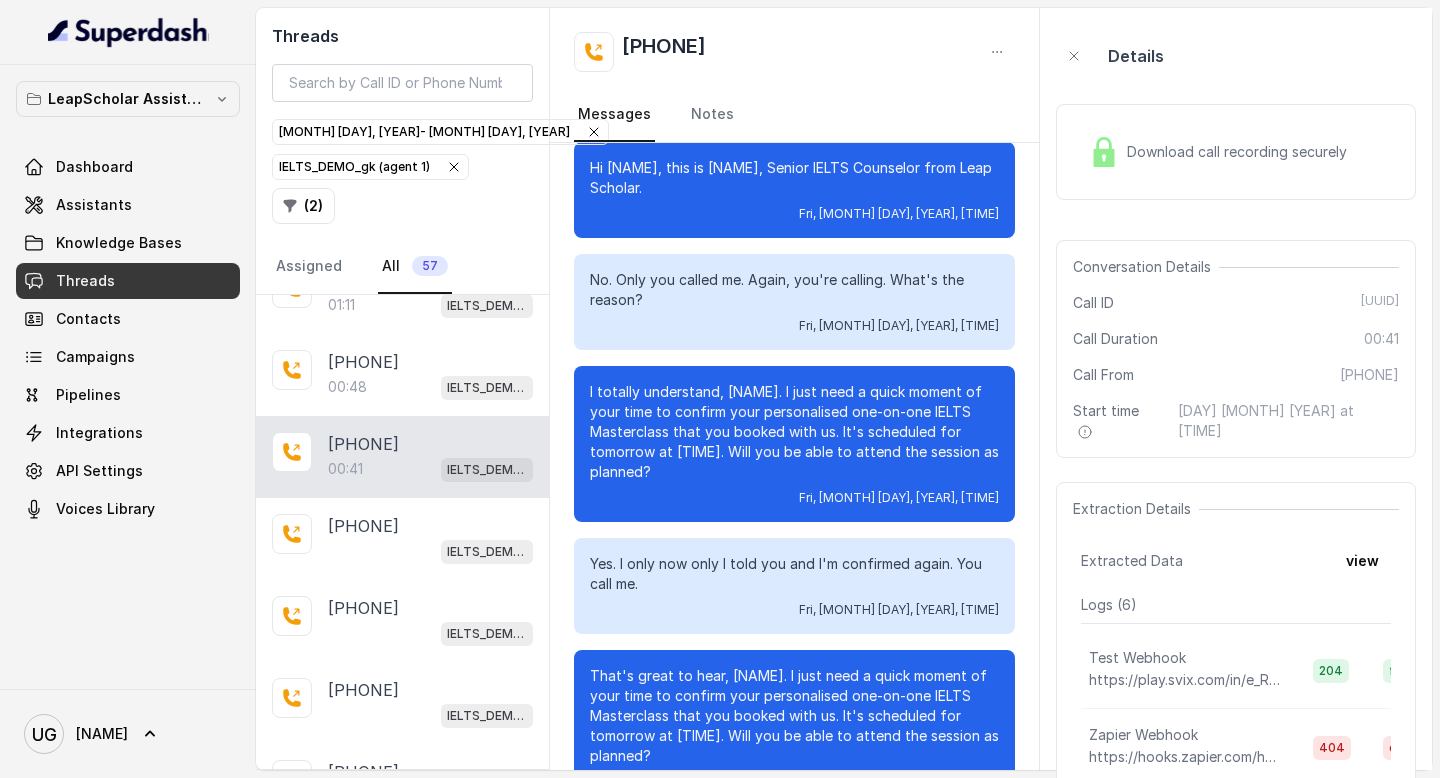 scroll, scrollTop: 0, scrollLeft: 0, axis: both 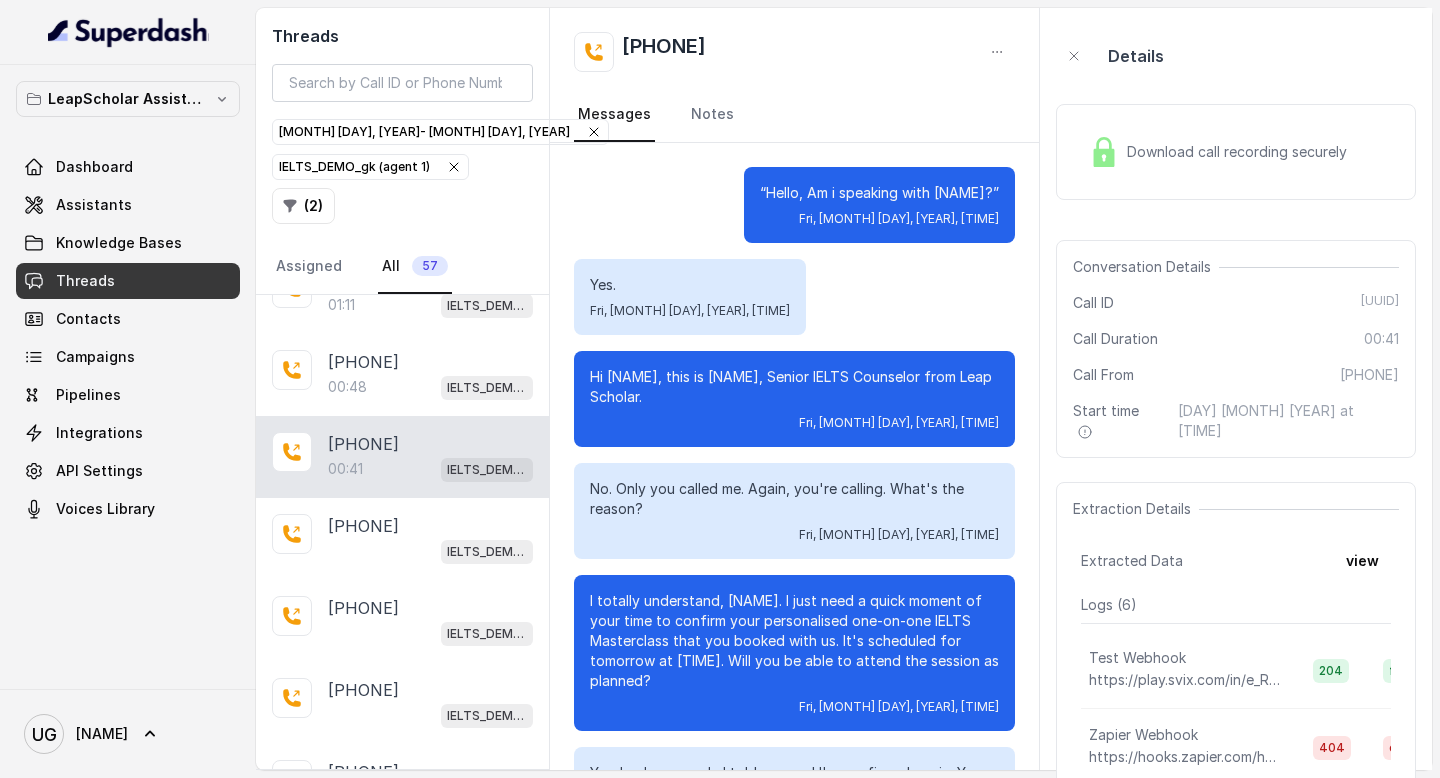 click on "Download call recording securely" at bounding box center [1241, 152] 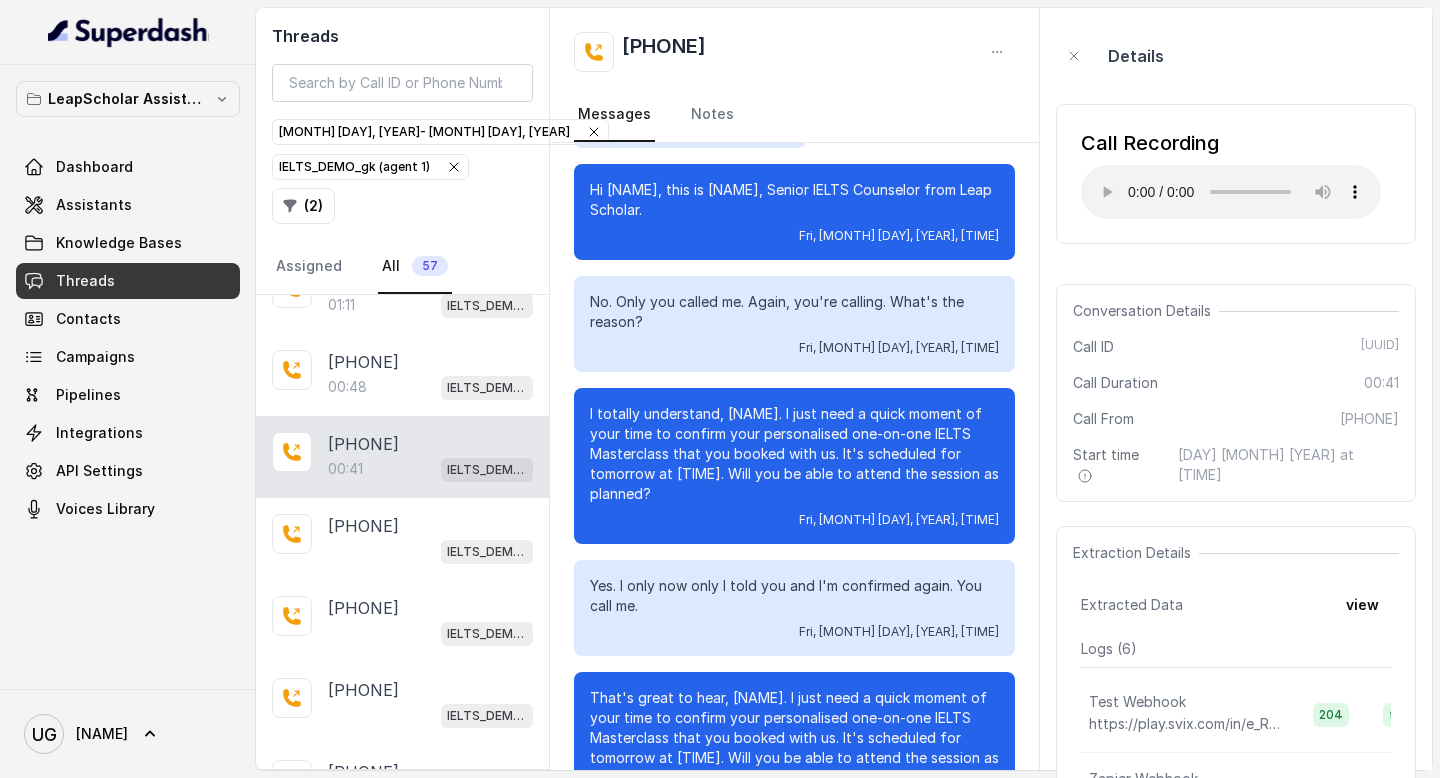 scroll, scrollTop: 209, scrollLeft: 0, axis: vertical 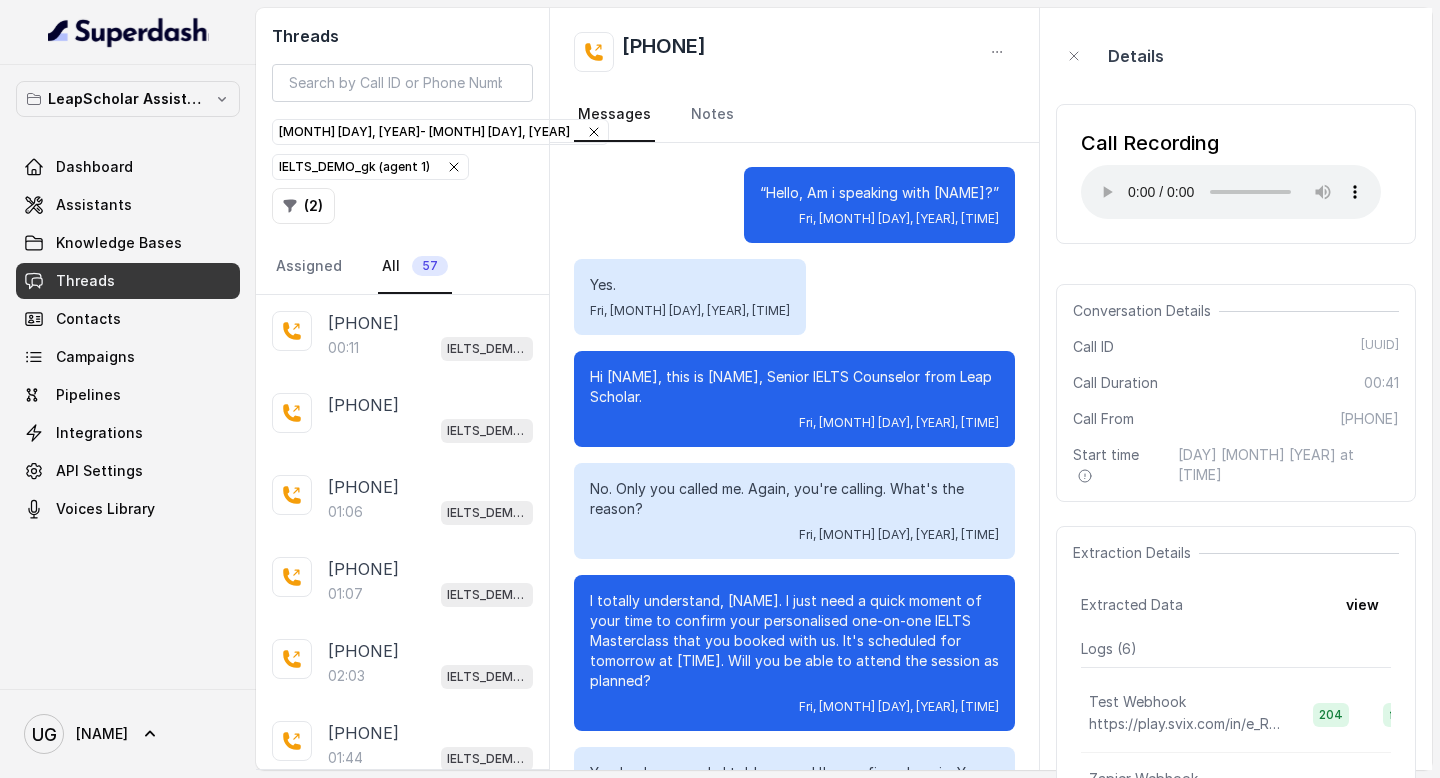 click on "IELTS_DEMO_gk (agent 1)" at bounding box center (370, 167) 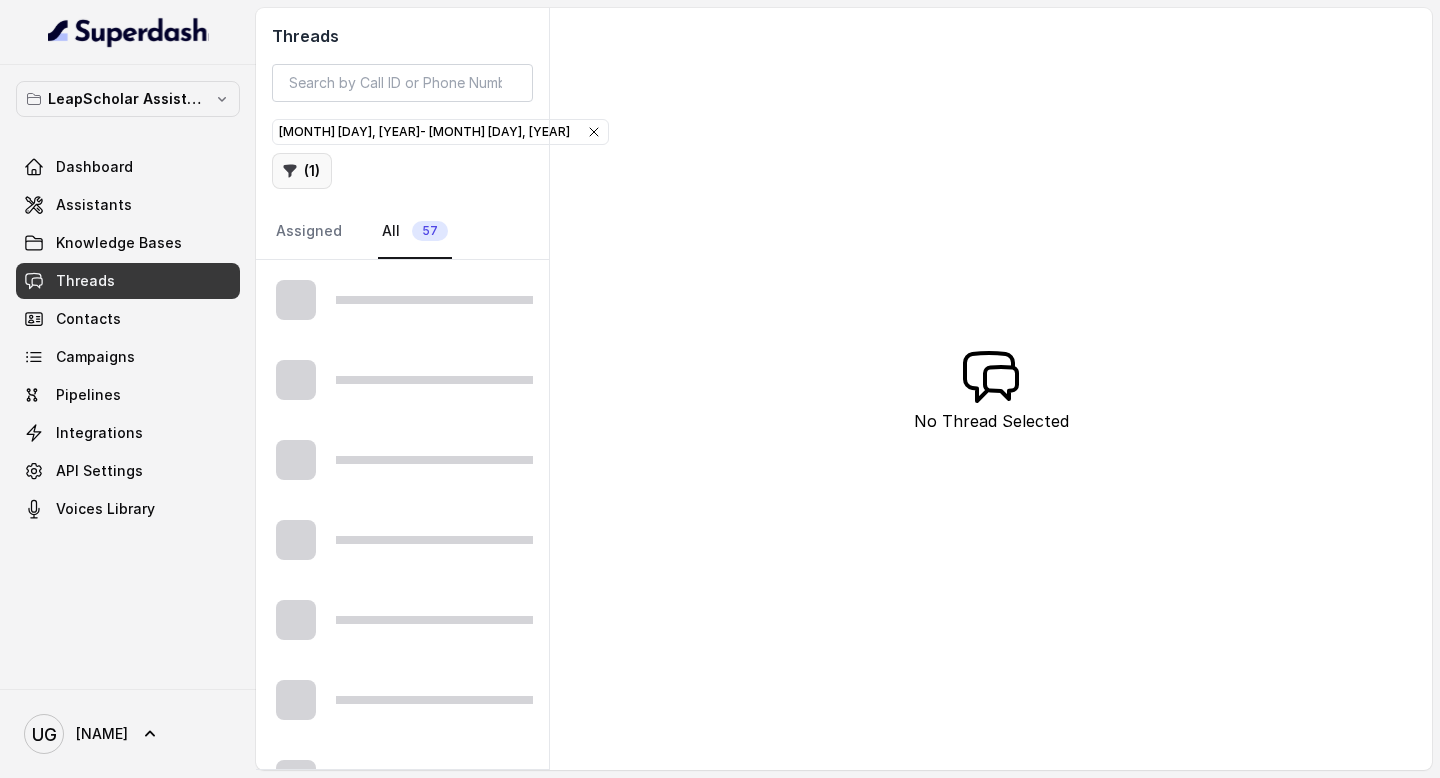 click on "( 1 )" at bounding box center (302, 171) 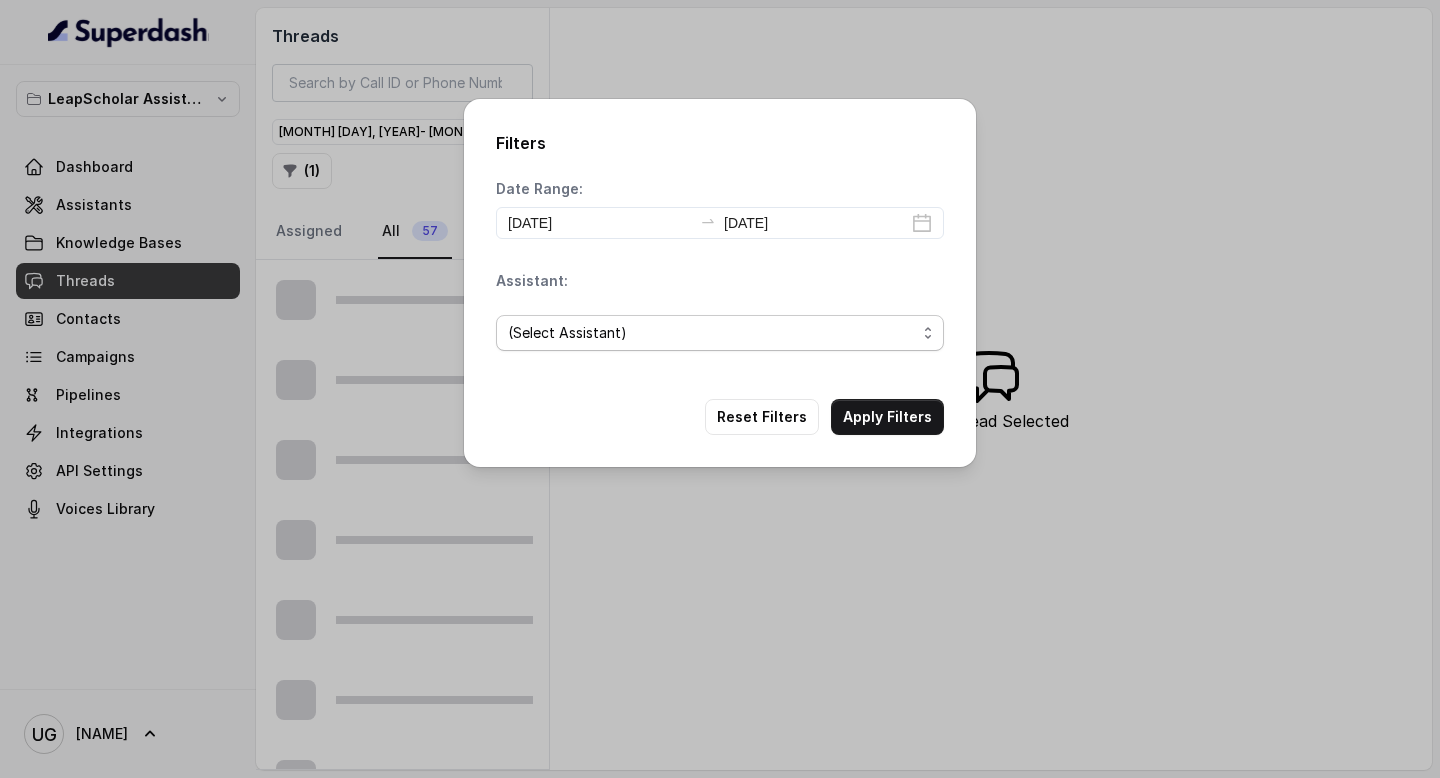 click on "(Select Assistant)" at bounding box center (712, 333) 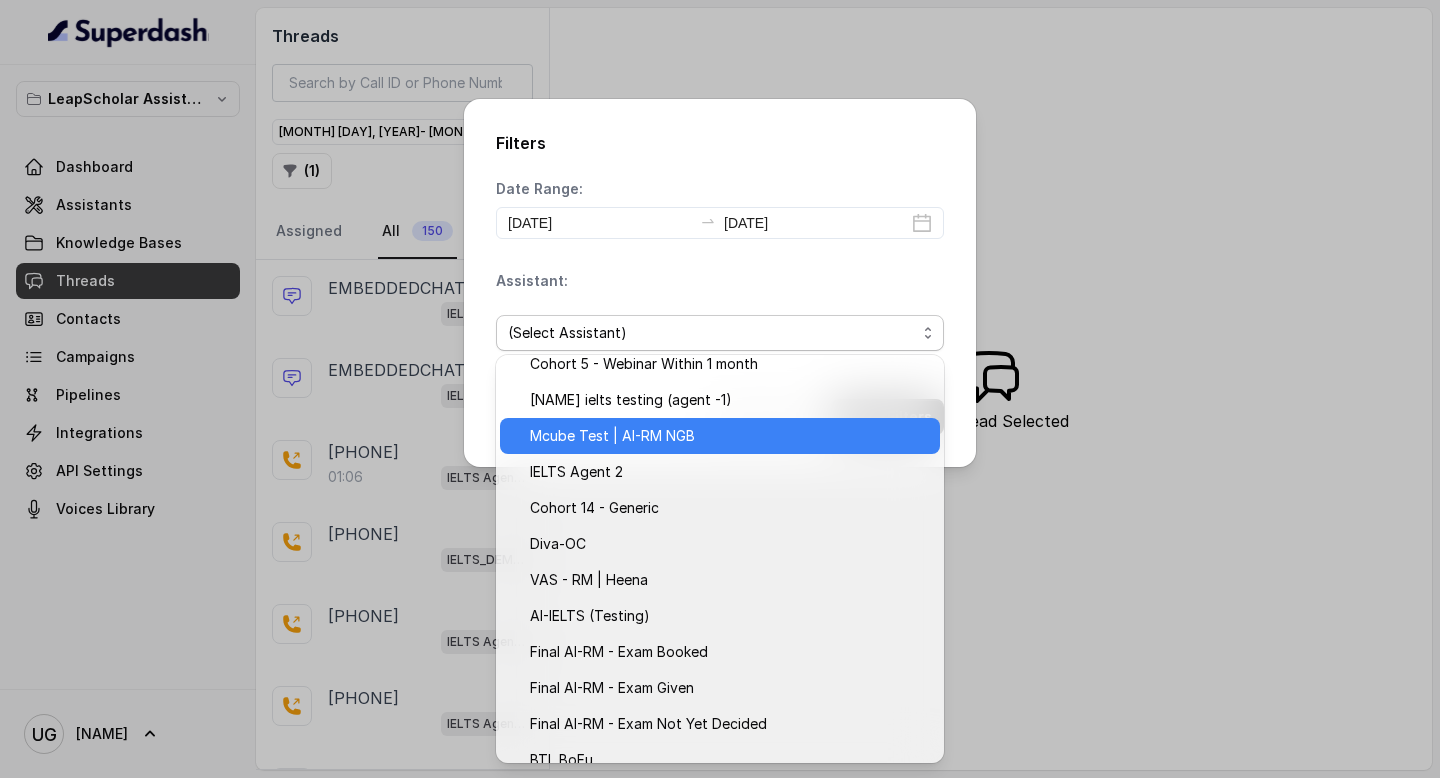 scroll, scrollTop: 321, scrollLeft: 0, axis: vertical 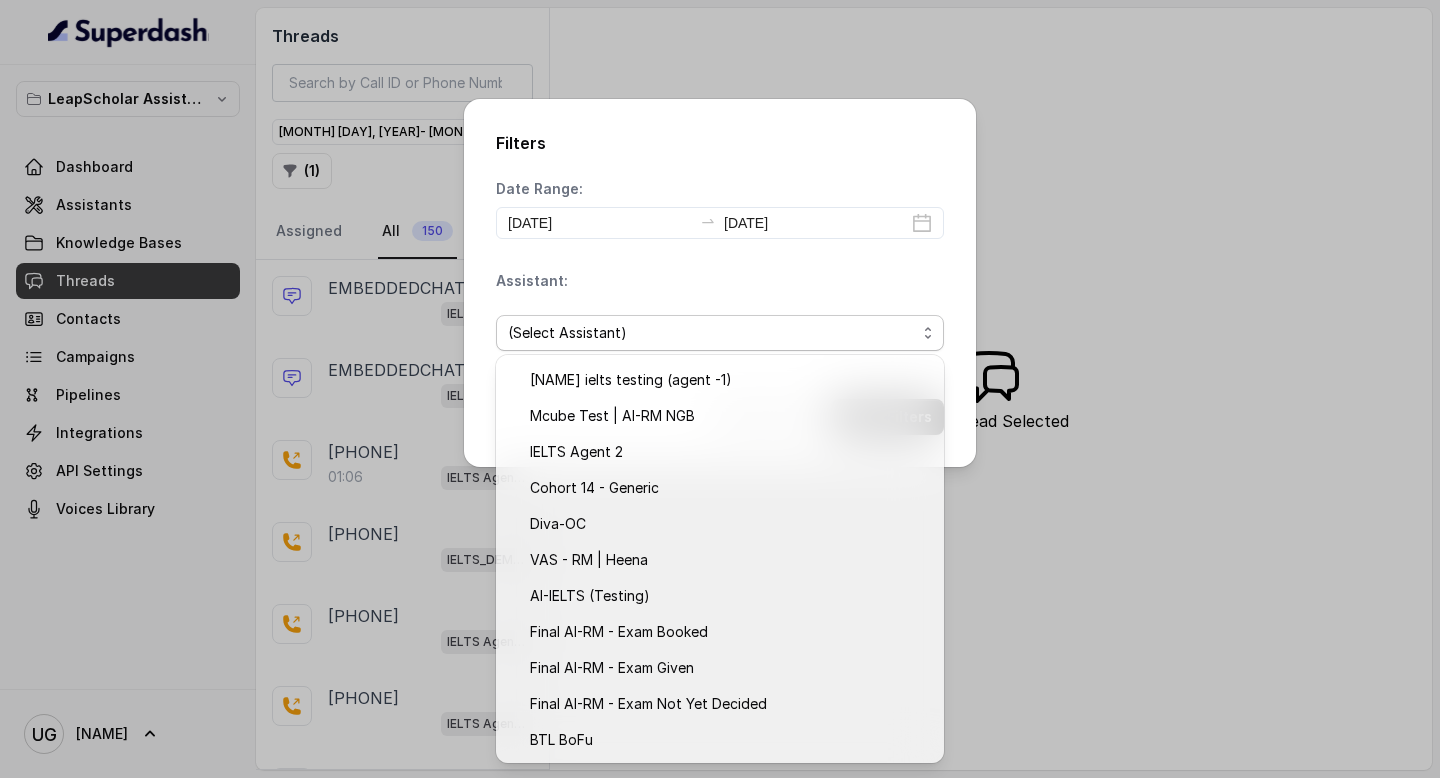 click on "Filters Date Range: [DATE] [DATE] Assistant: (Select Assistant) Reset Filters Apply Filters" at bounding box center [720, 283] 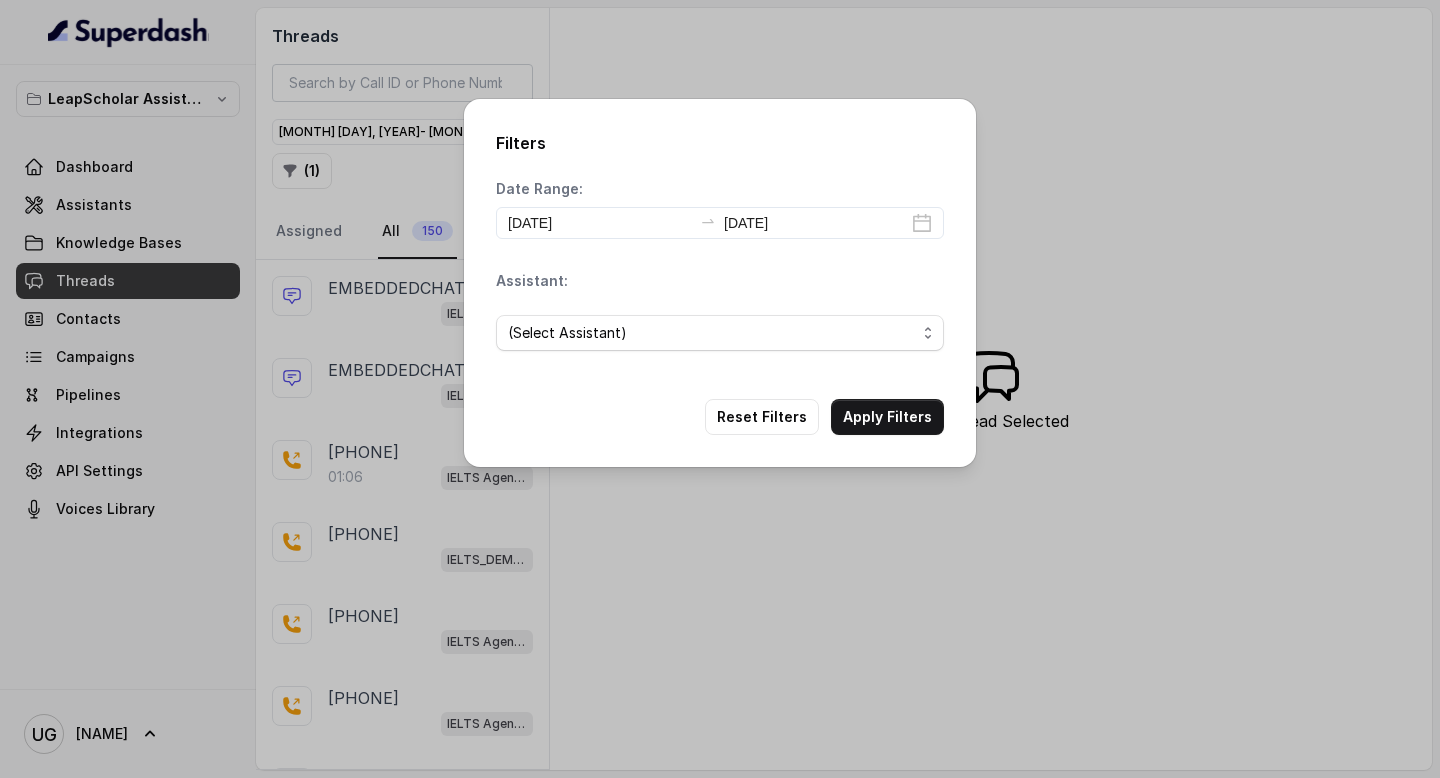 click on "Filters Date Range: [DATE] [DATE] Assistant: (Select Assistant) Reset Filters Apply Filters" at bounding box center (720, 389) 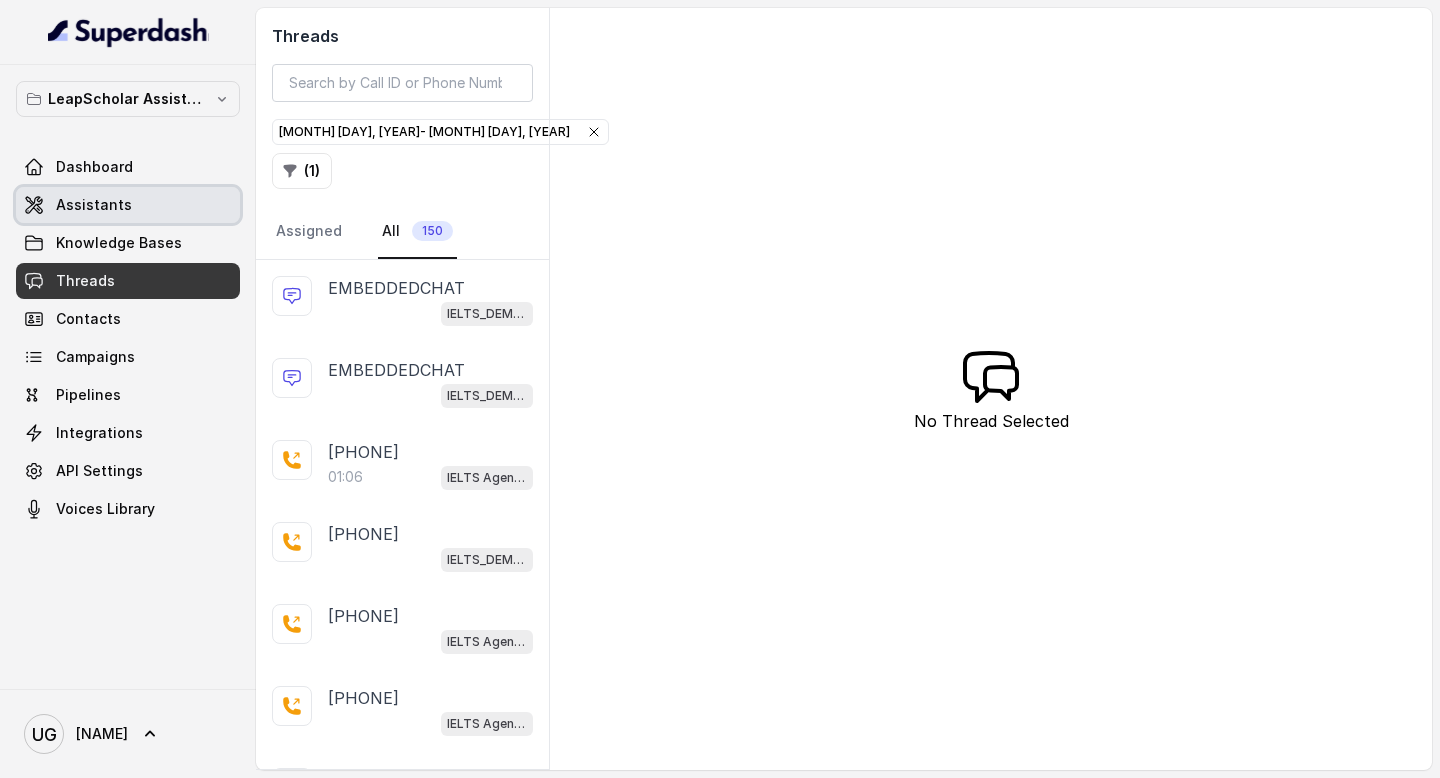 click on "Assistants" at bounding box center [94, 205] 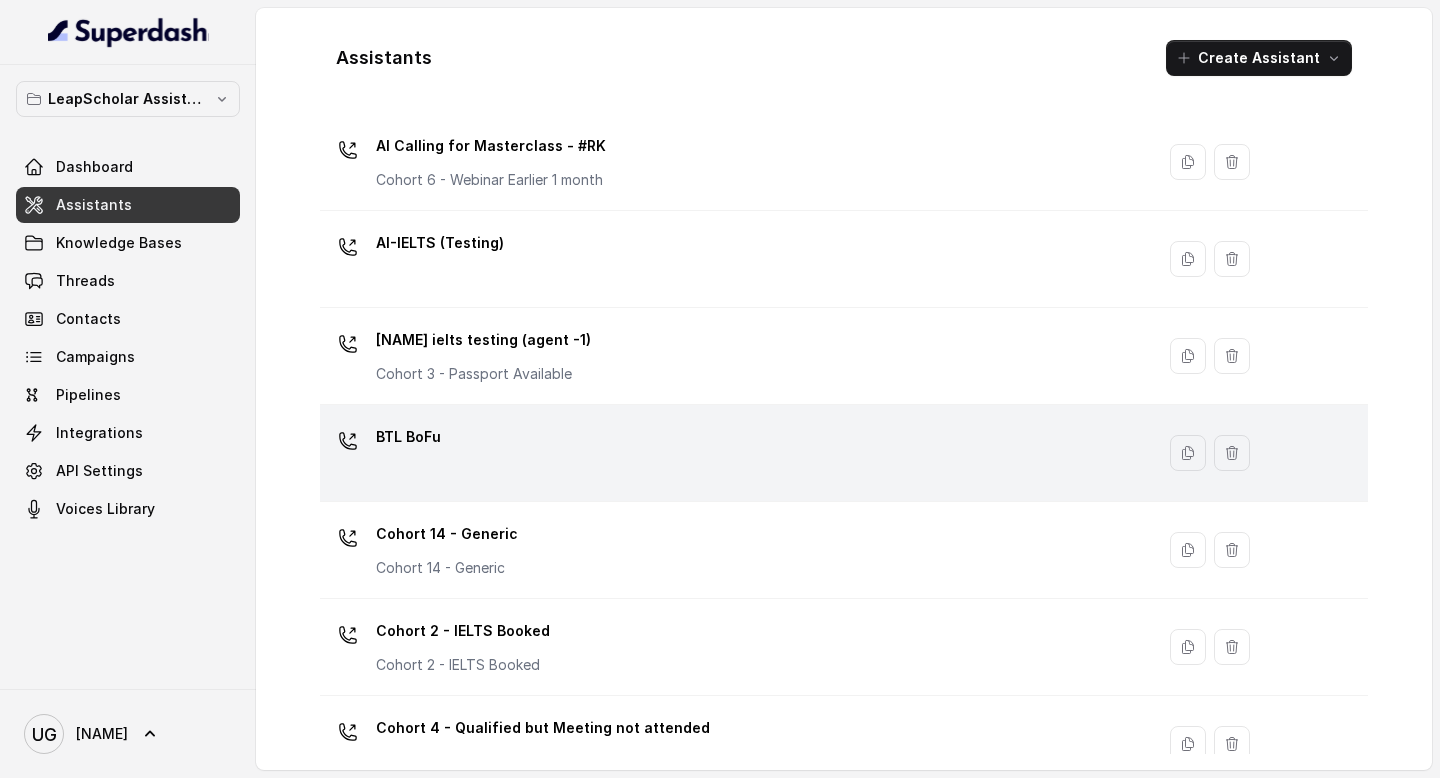 scroll, scrollTop: 49, scrollLeft: 0, axis: vertical 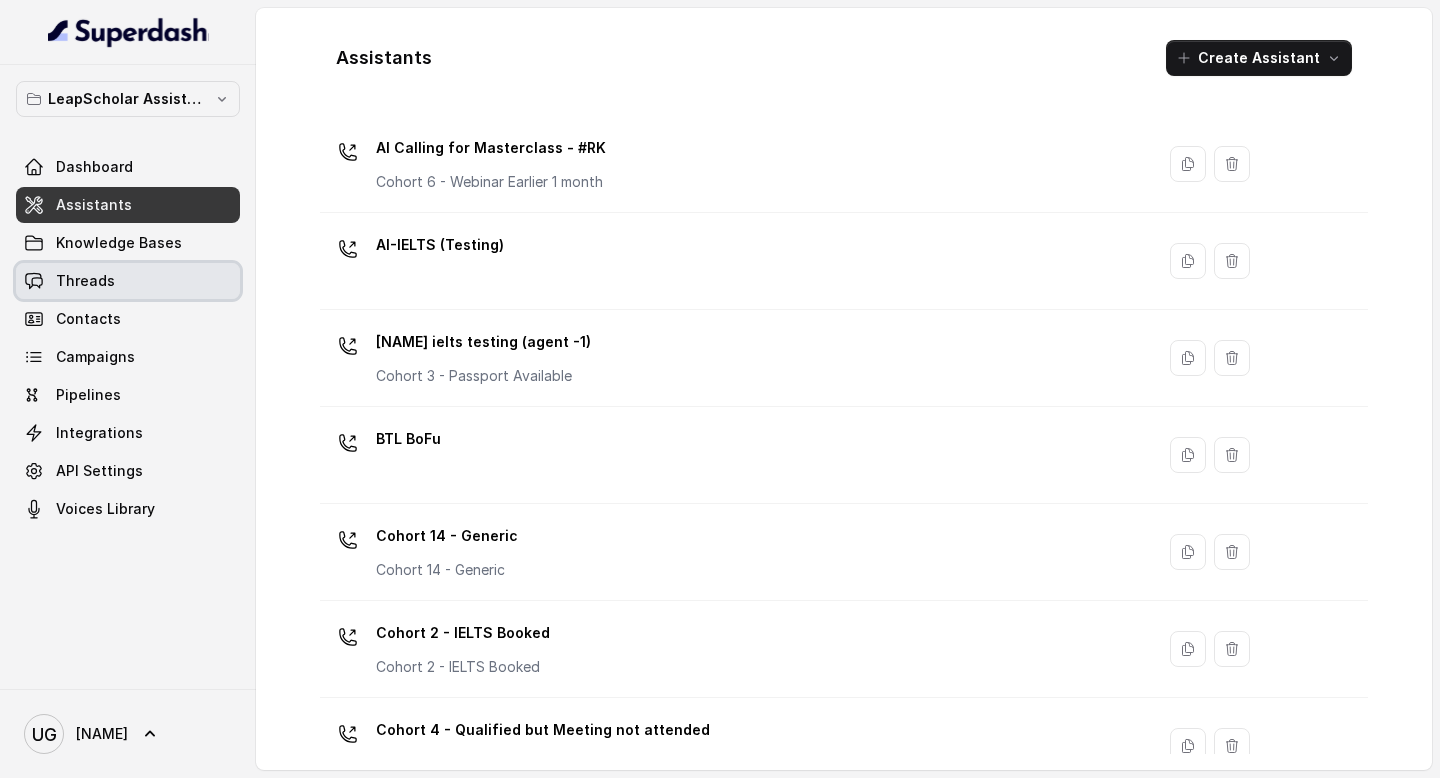 click on "Threads" at bounding box center (128, 281) 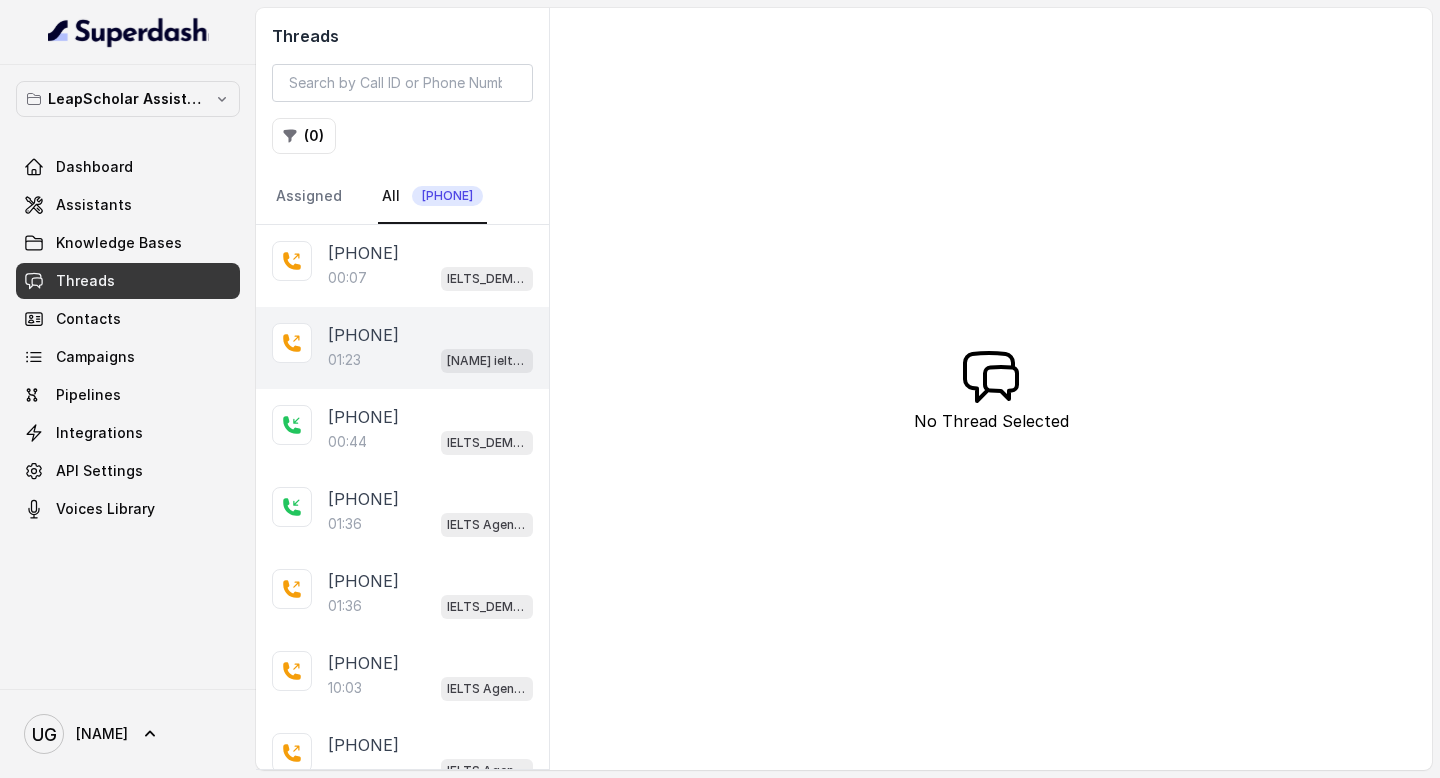 click on "[PHONE]" at bounding box center [363, 335] 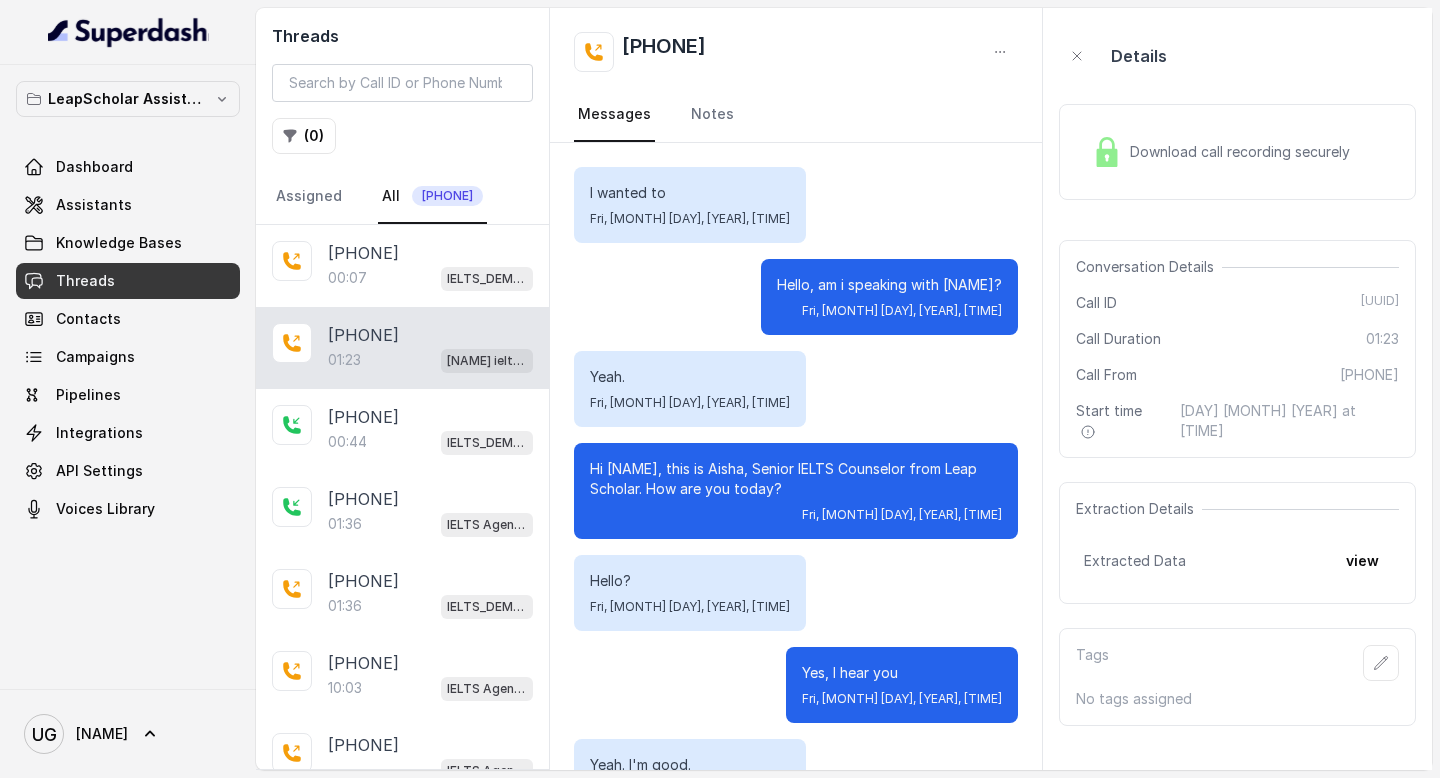 scroll, scrollTop: 1057, scrollLeft: 0, axis: vertical 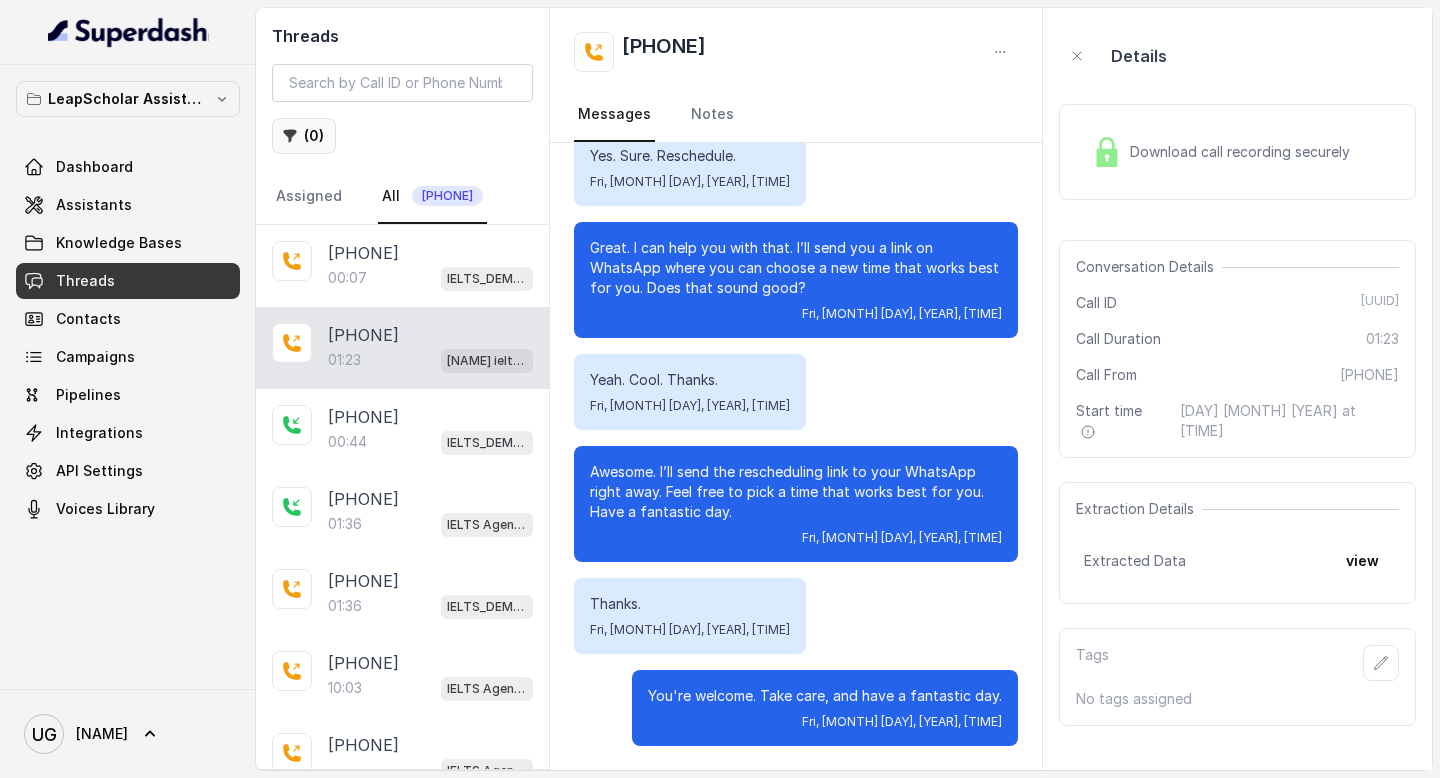 click on "( 0 )" at bounding box center [304, 136] 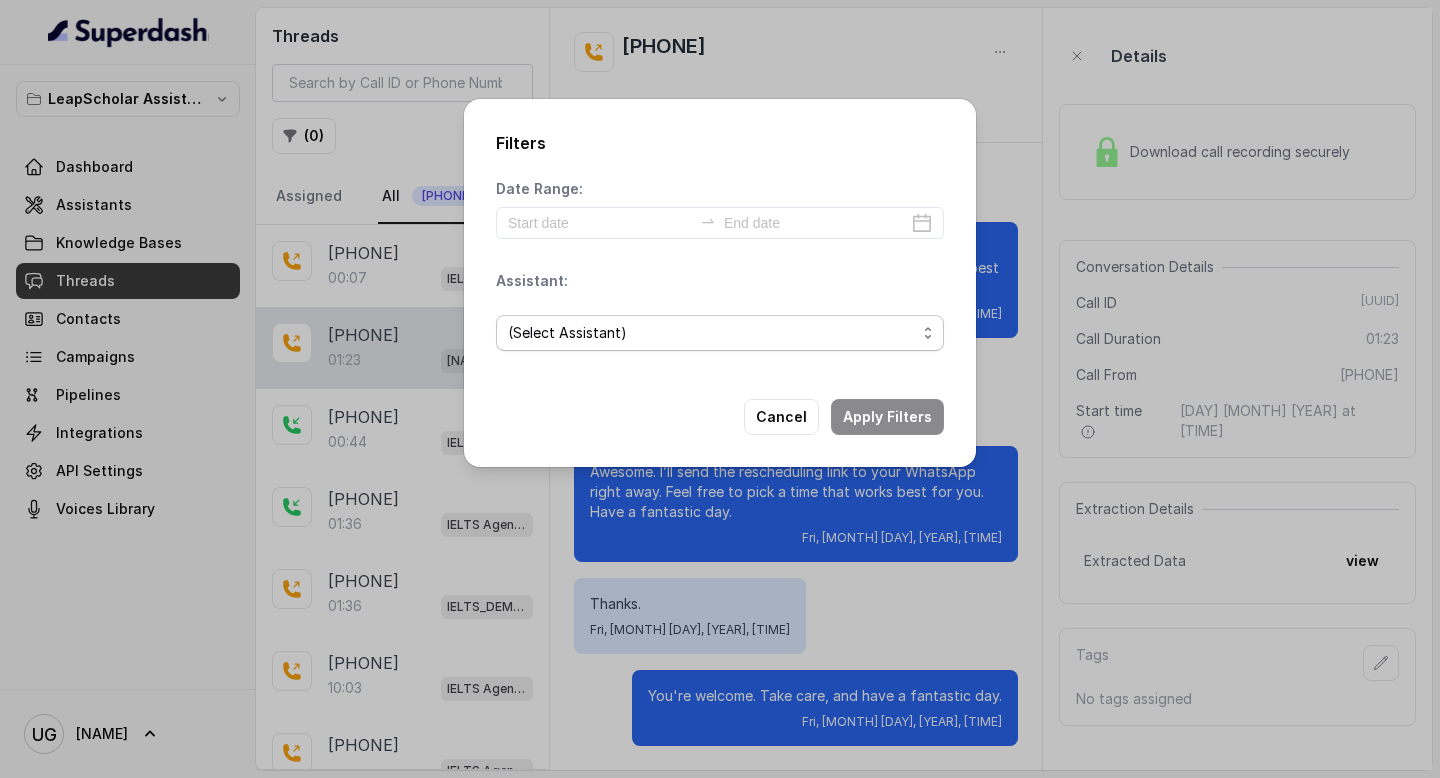 click on "(Select Assistant)" at bounding box center (567, 333) 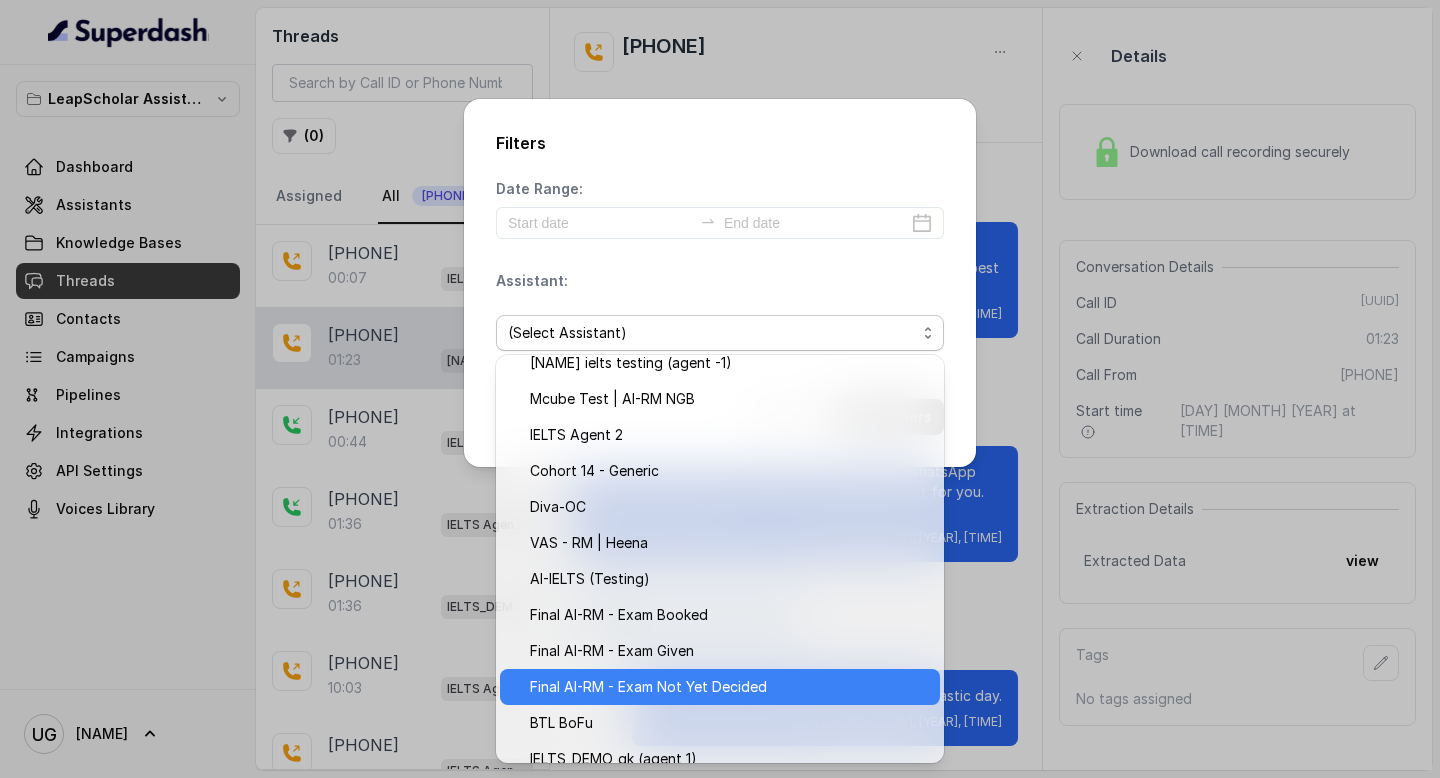 scroll, scrollTop: 356, scrollLeft: 0, axis: vertical 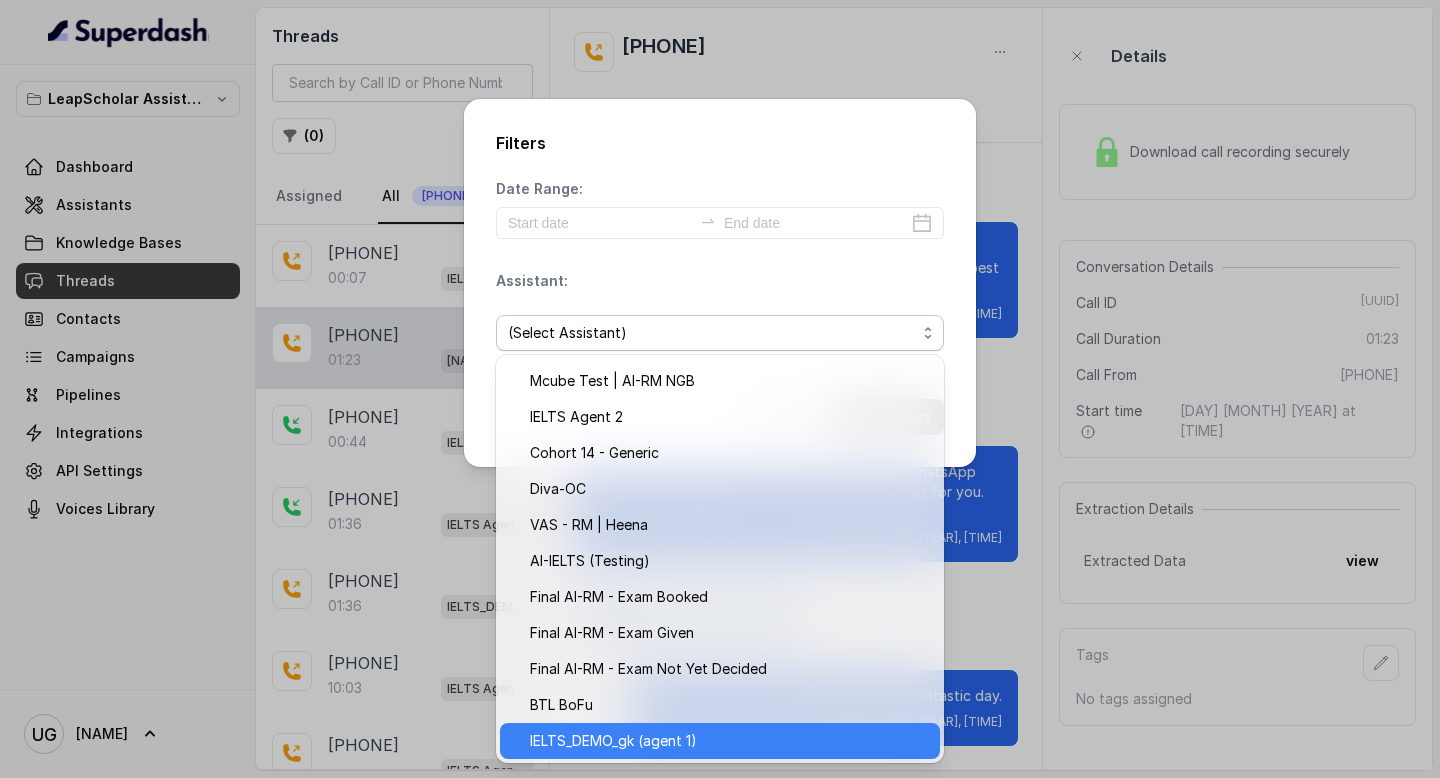 click on "IELTS_DEMO_gk (agent 1)" at bounding box center [613, 741] 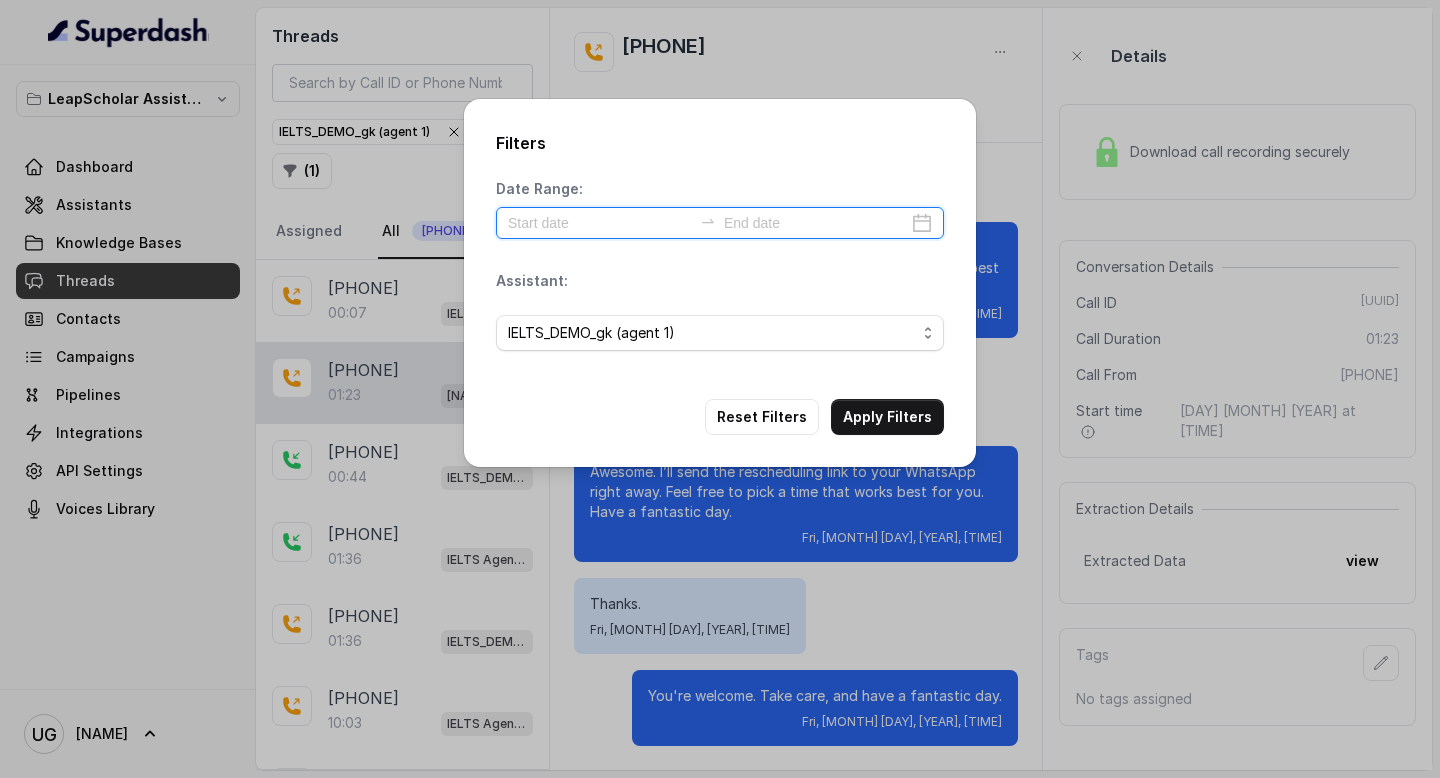 click at bounding box center (600, 223) 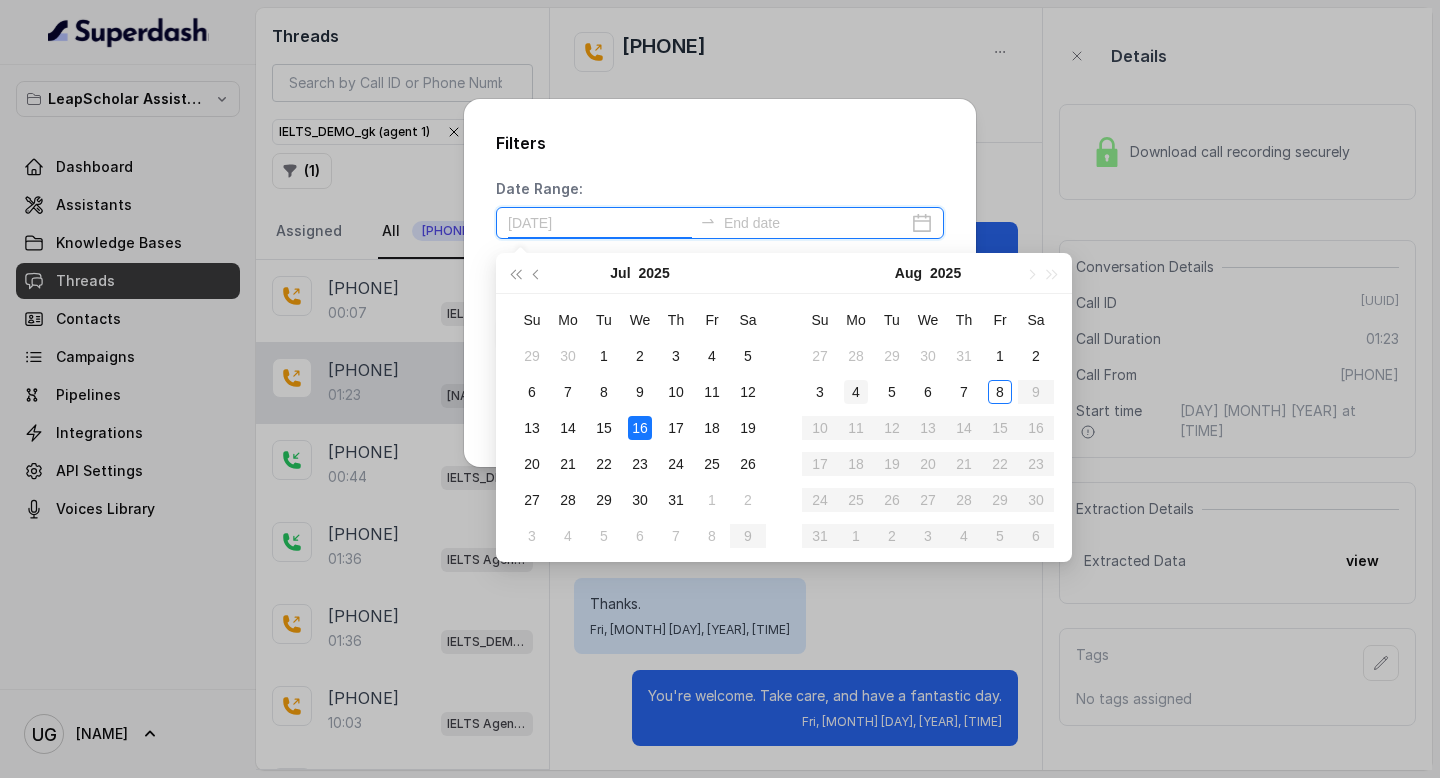 type on "[DATE]" 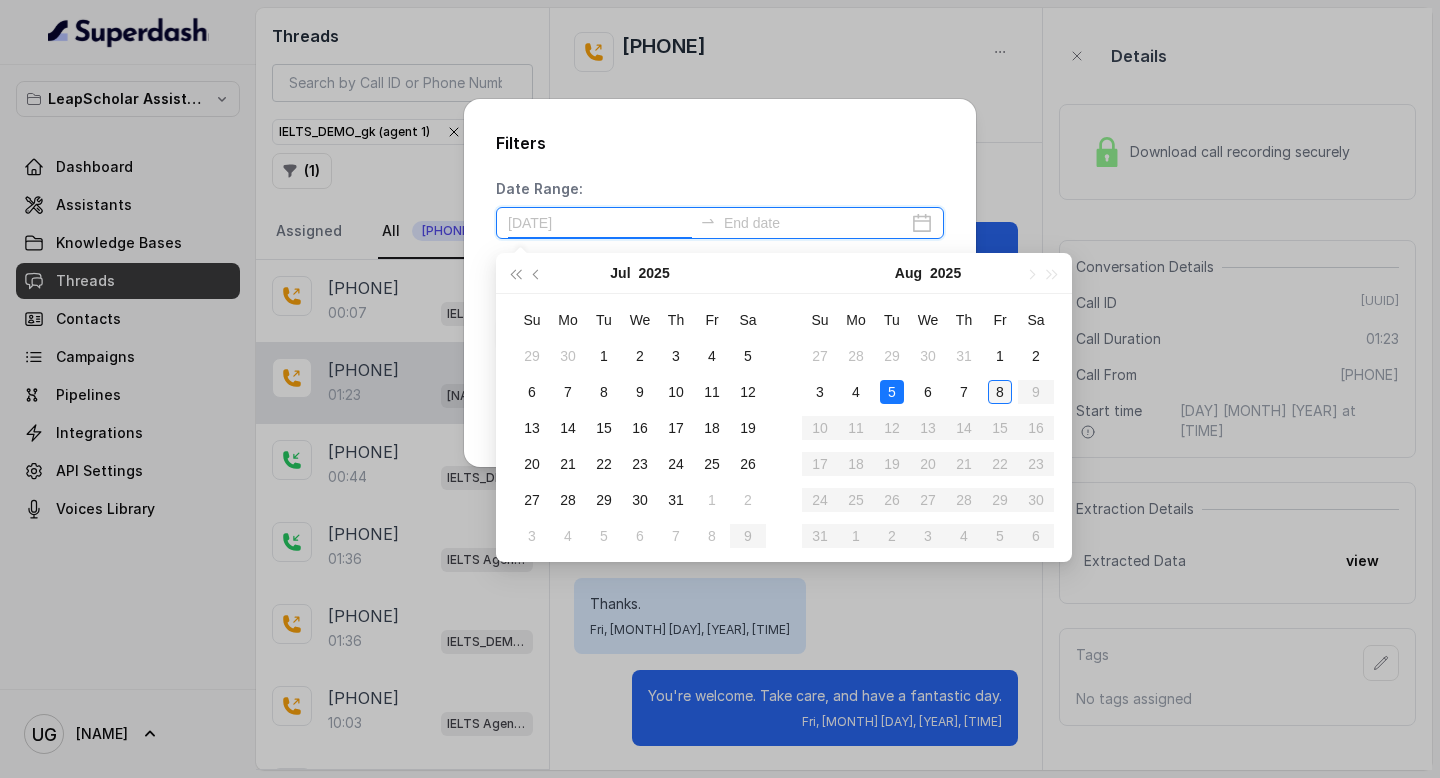 type on "[DATE]" 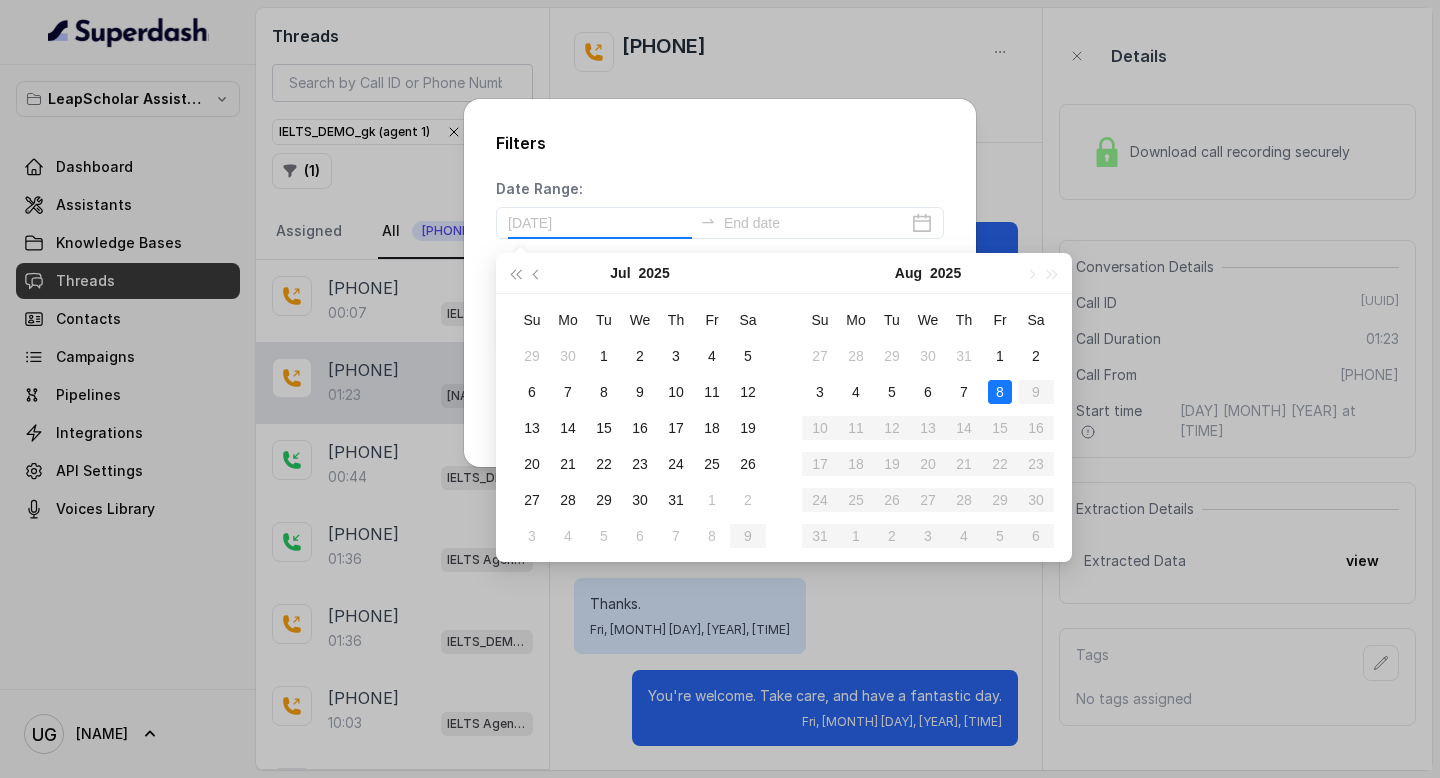 click on "8" at bounding box center [1000, 392] 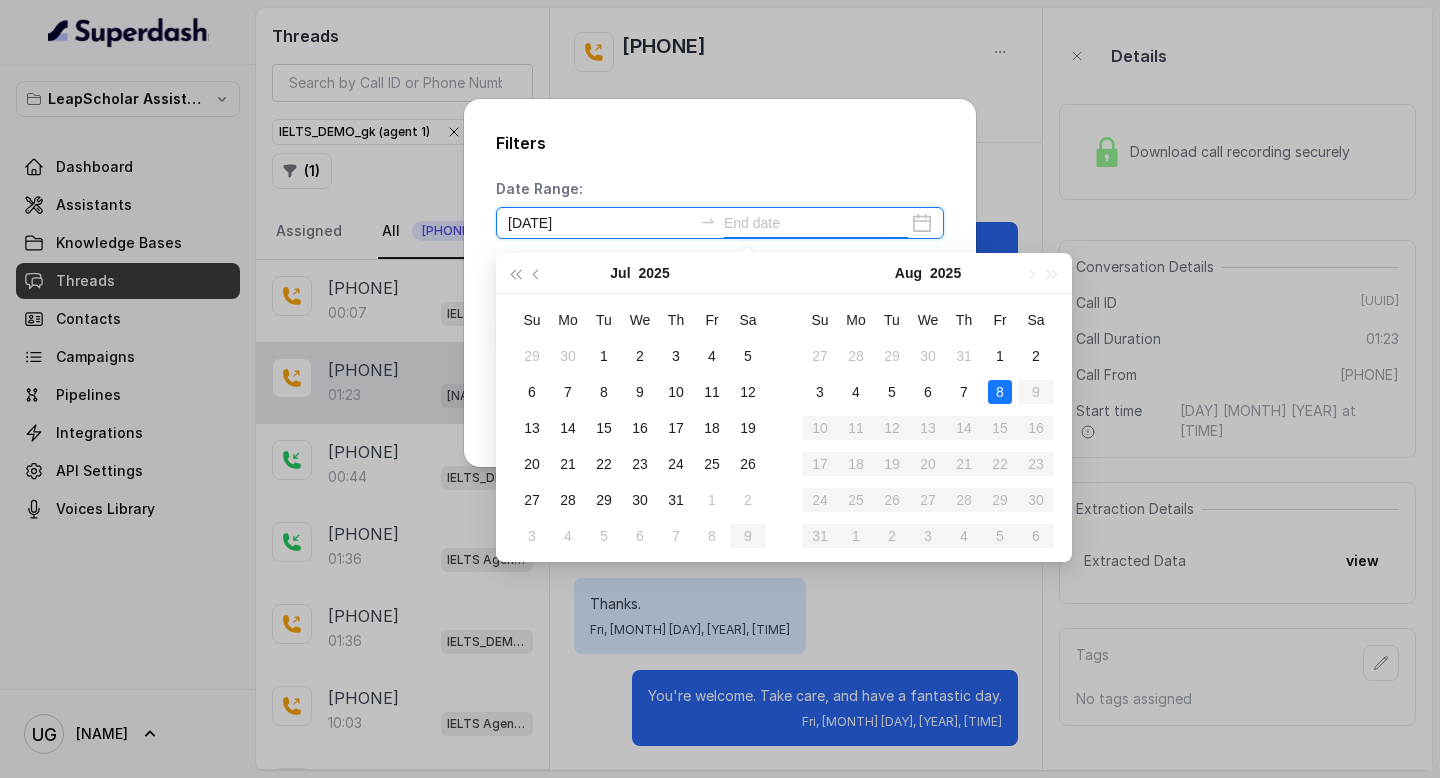 type on "[DATE]" 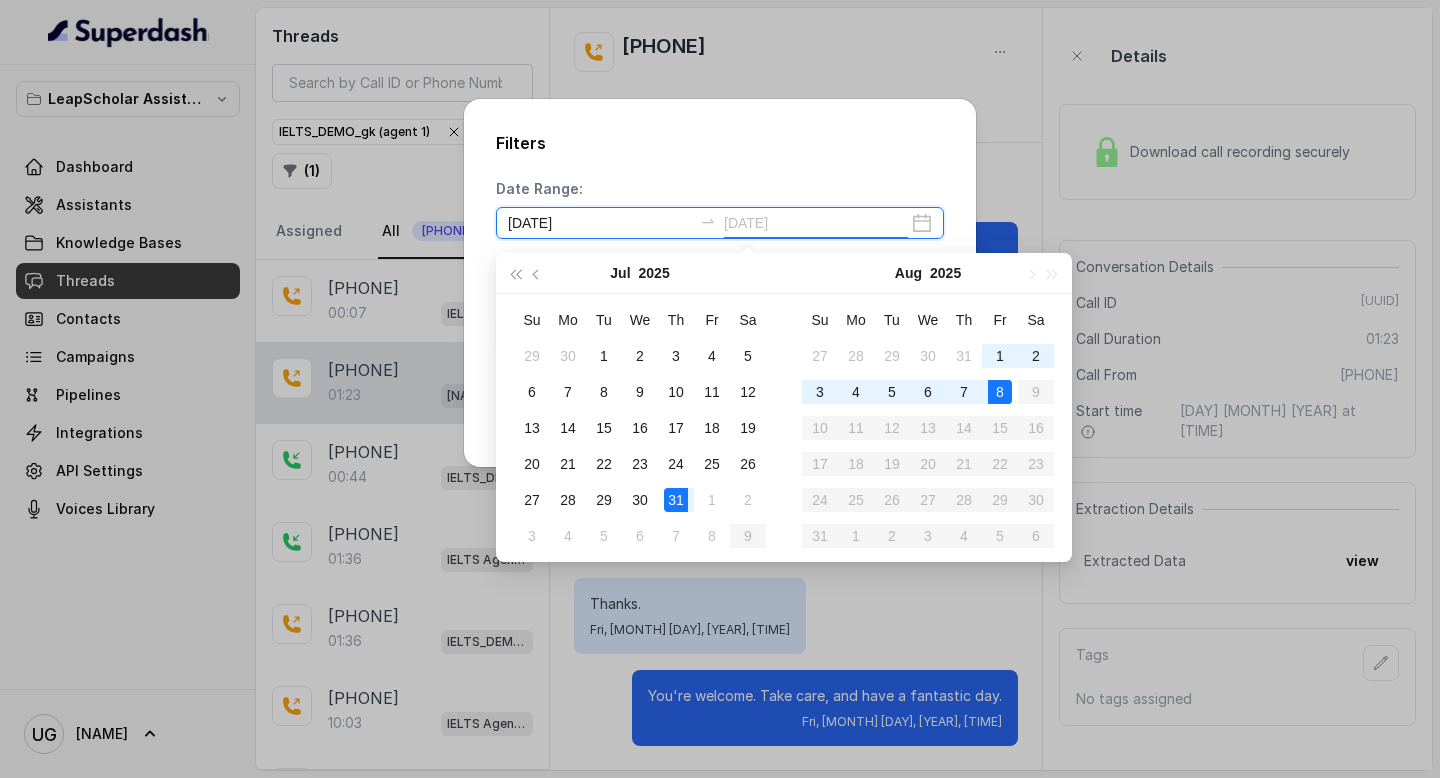 type on "[DATE]" 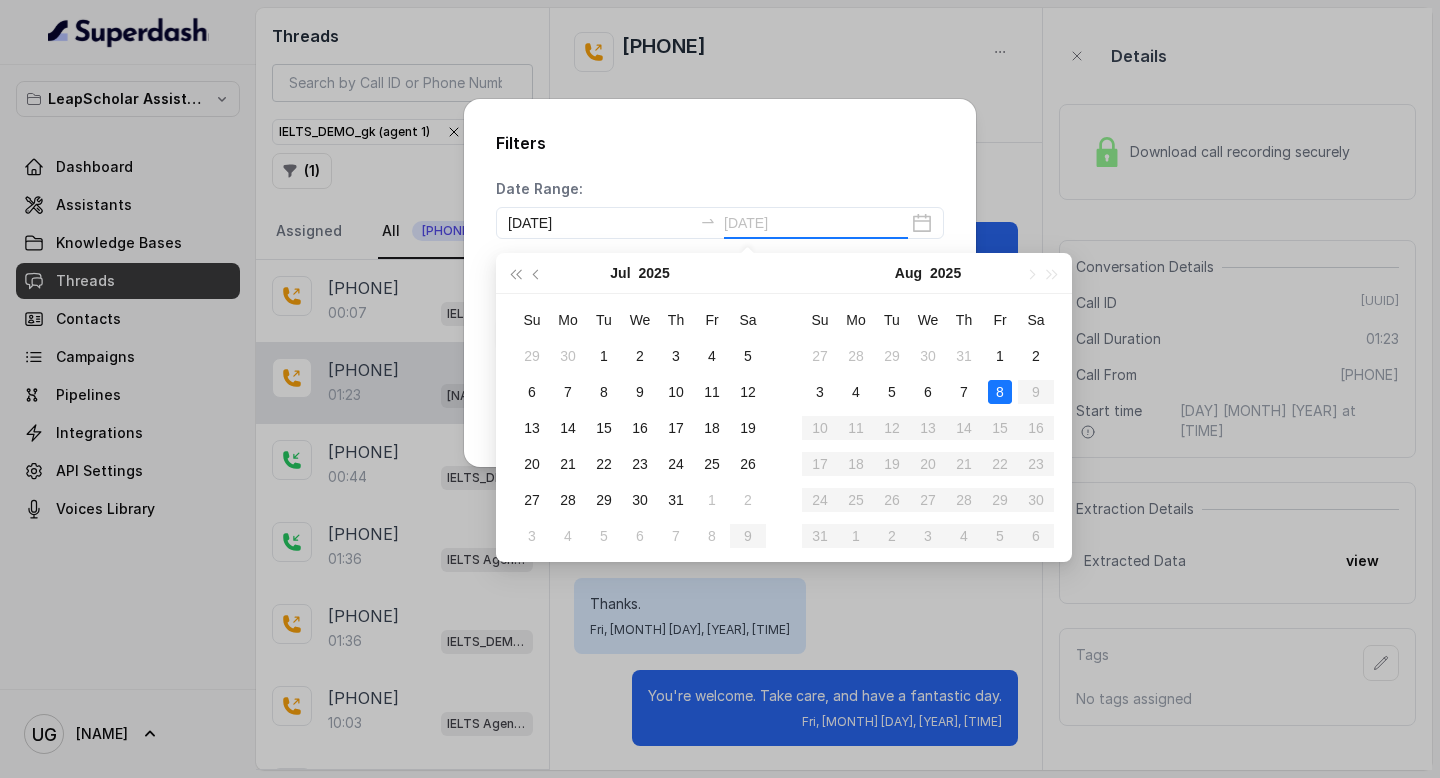 click on "8" at bounding box center [1000, 392] 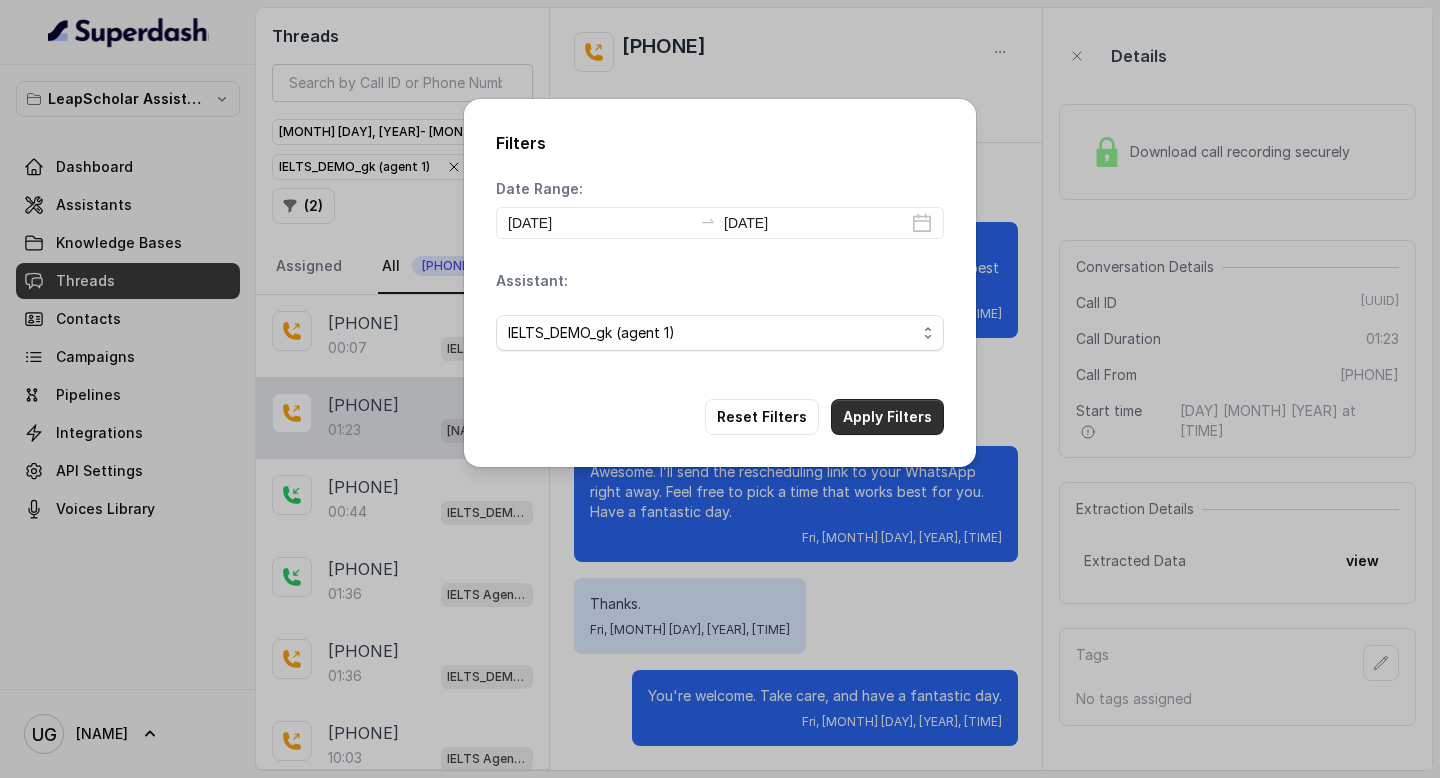 click on "Apply Filters" at bounding box center (887, 417) 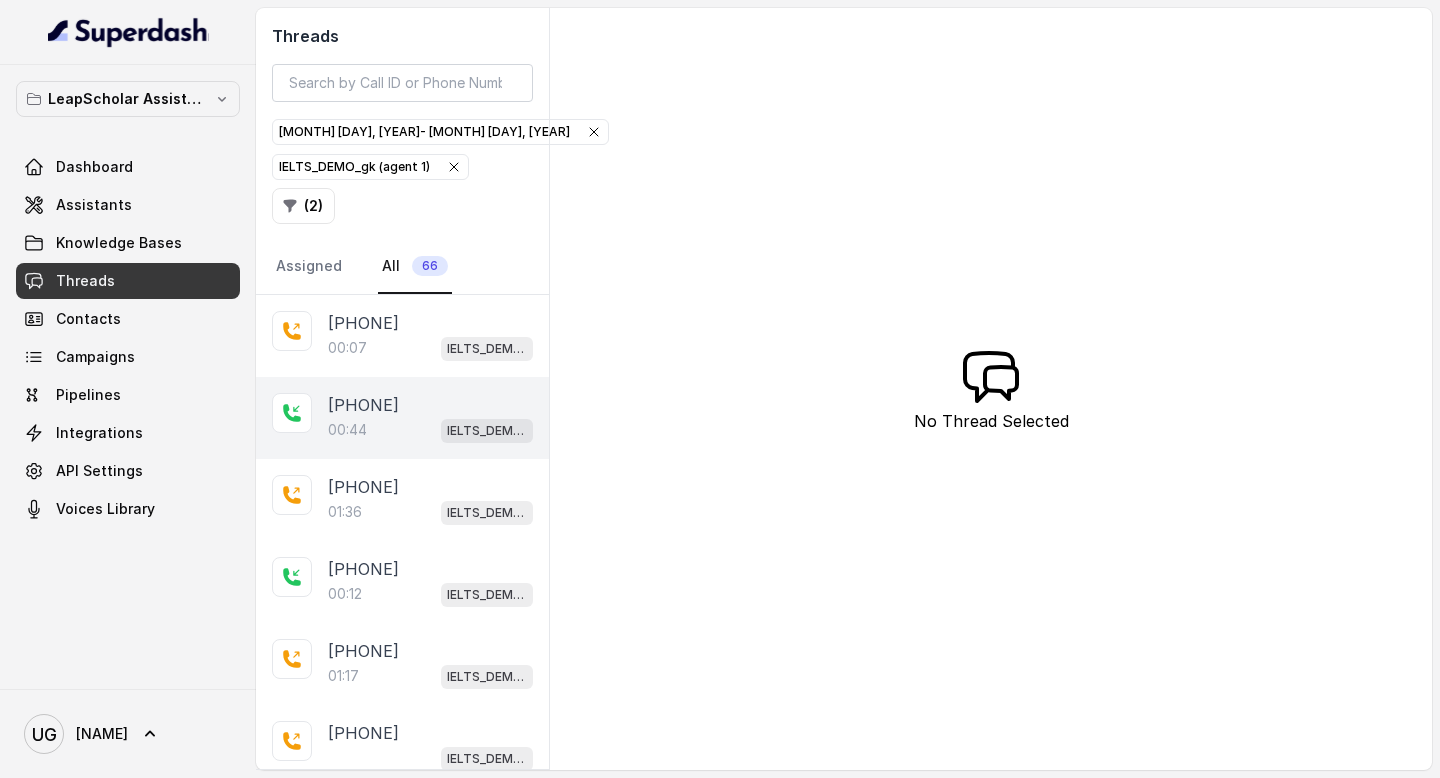 click on "[PHONE]" at bounding box center [363, 405] 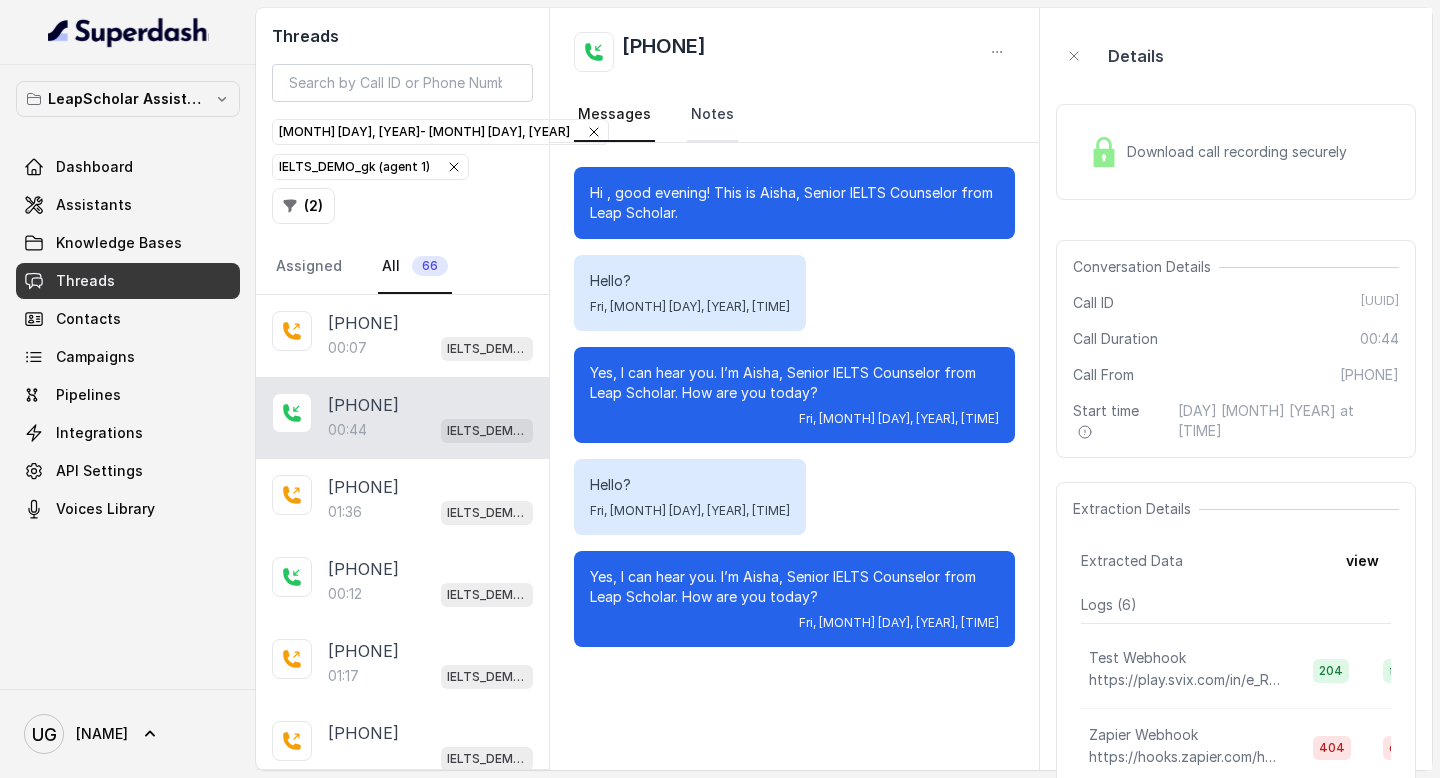 click on "Notes" at bounding box center [712, 115] 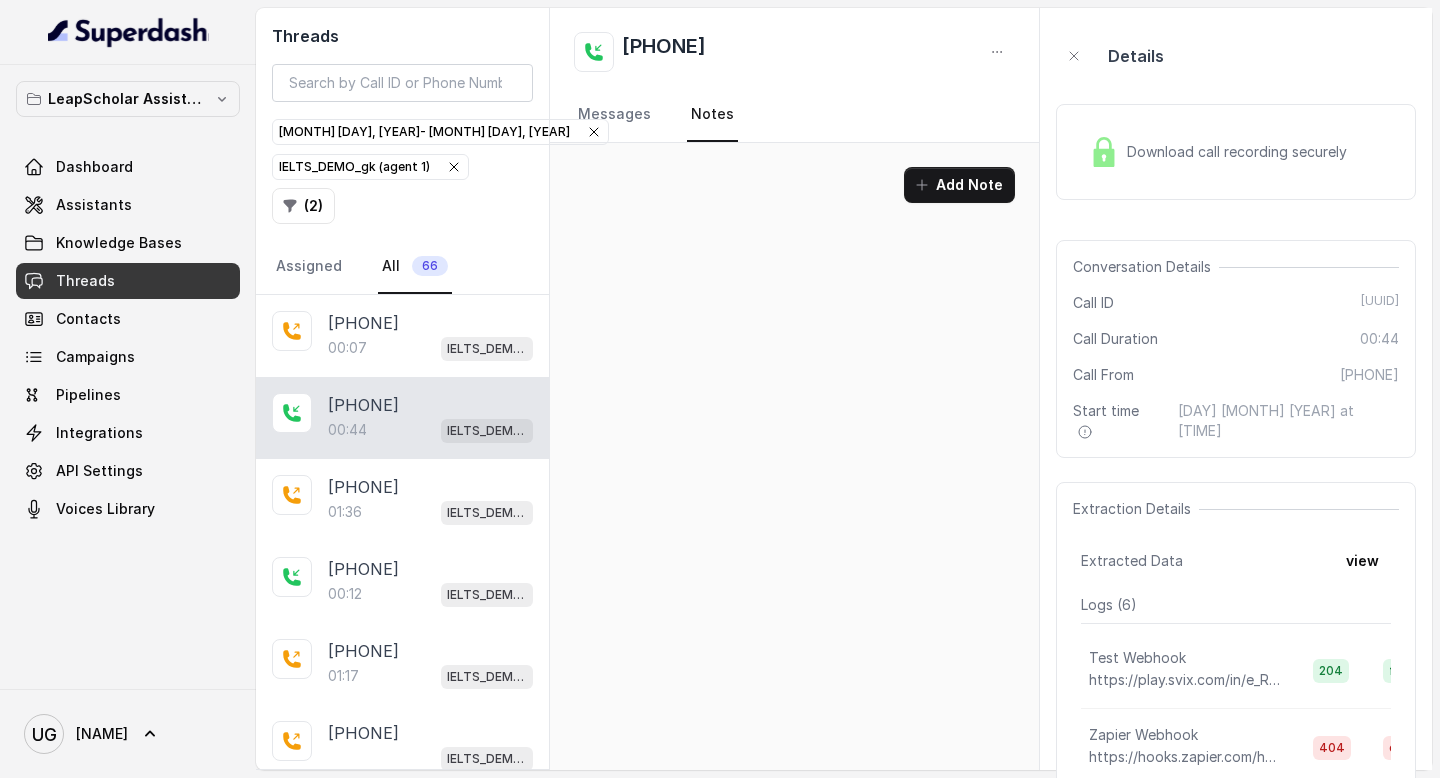 click on "Messages Notes" at bounding box center (794, 115) 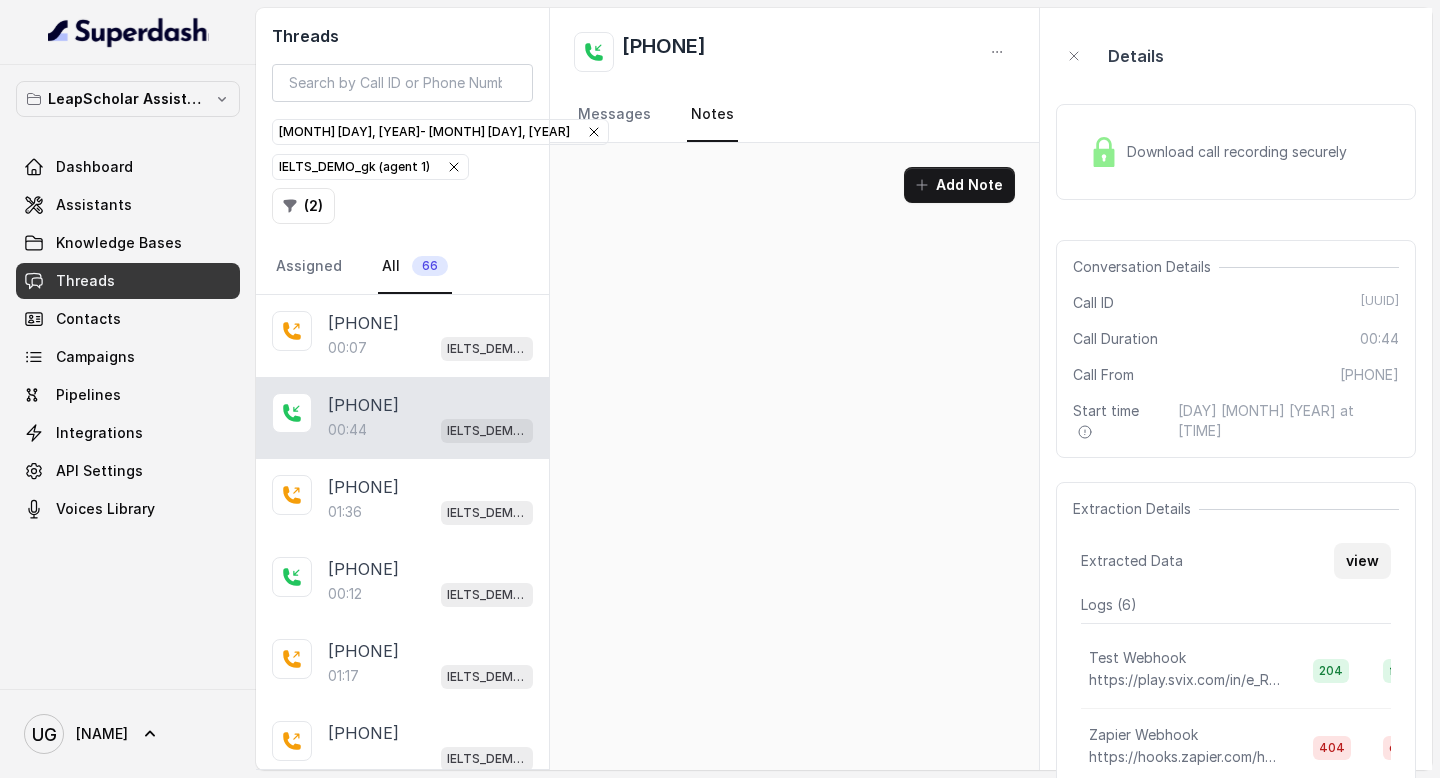 click on "view" at bounding box center [1362, 561] 